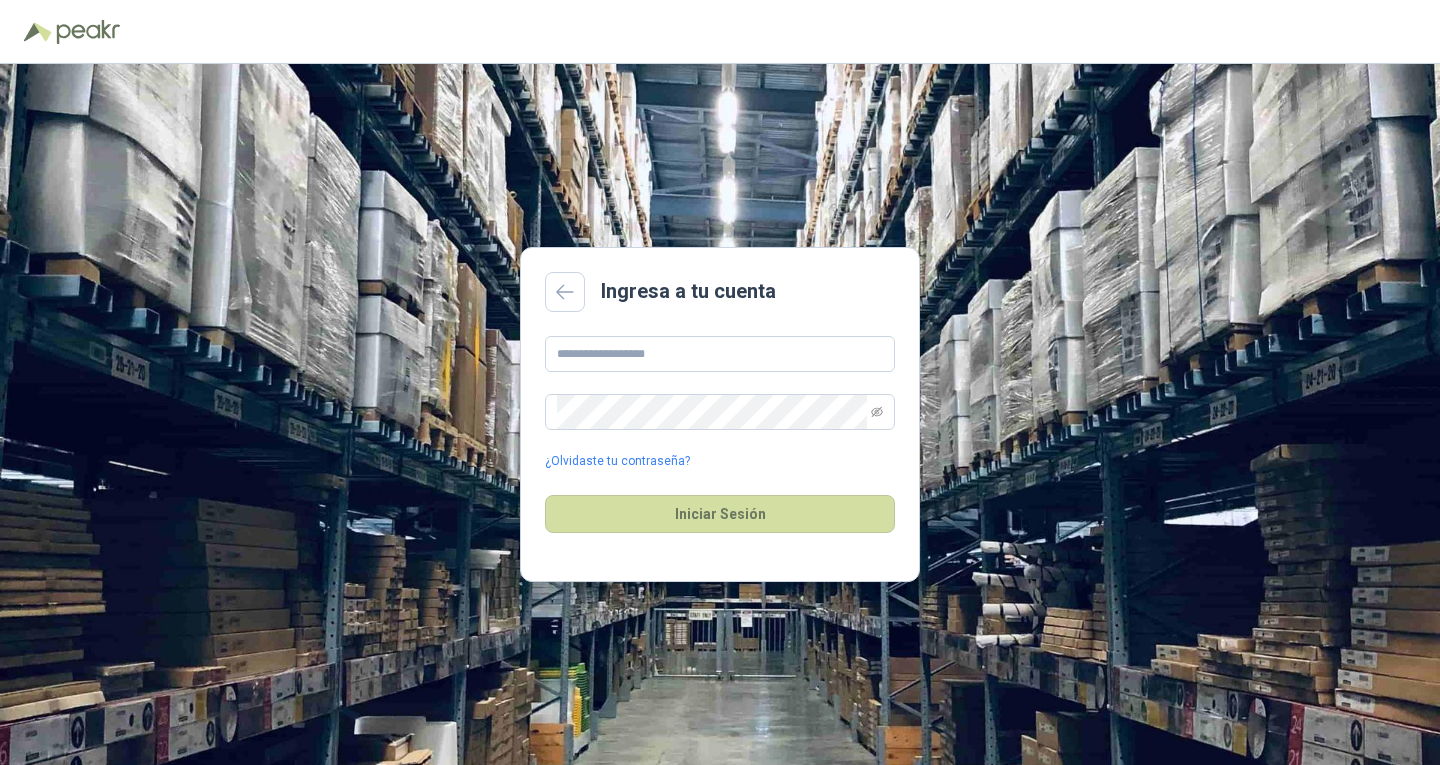 scroll, scrollTop: 0, scrollLeft: 0, axis: both 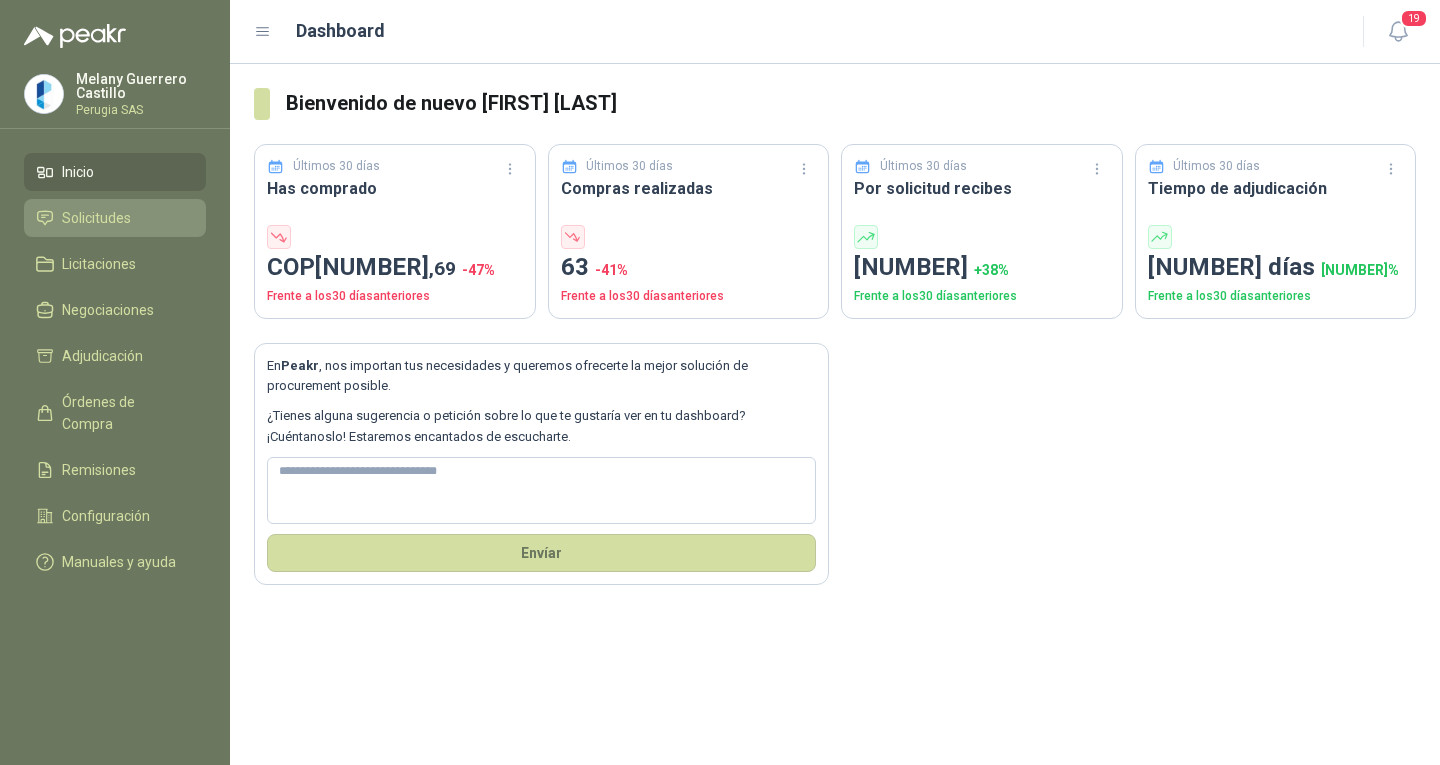 click on "Solicitudes" at bounding box center (96, 218) 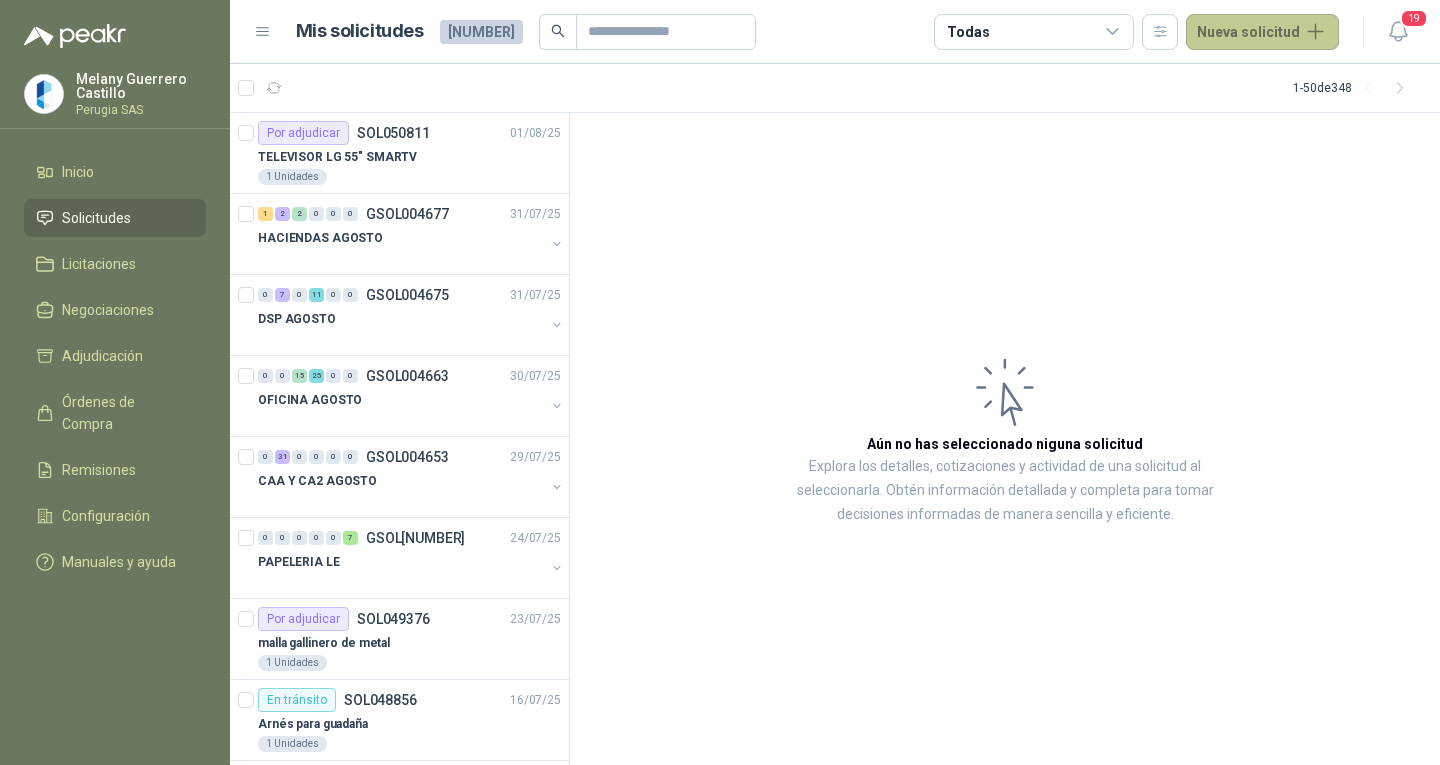 click on "Nueva solicitud" at bounding box center (1262, 32) 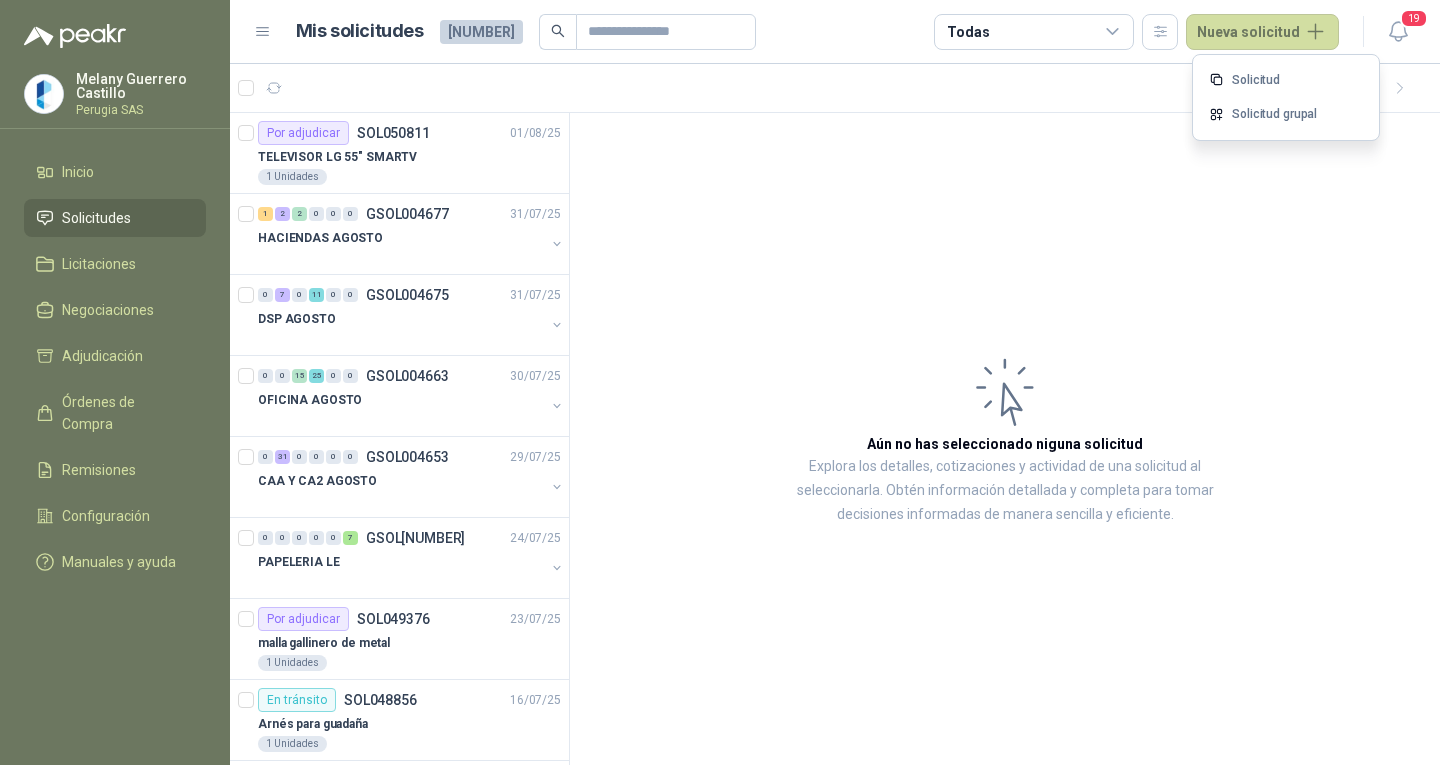 click on "Solicitud" at bounding box center [1286, 80] 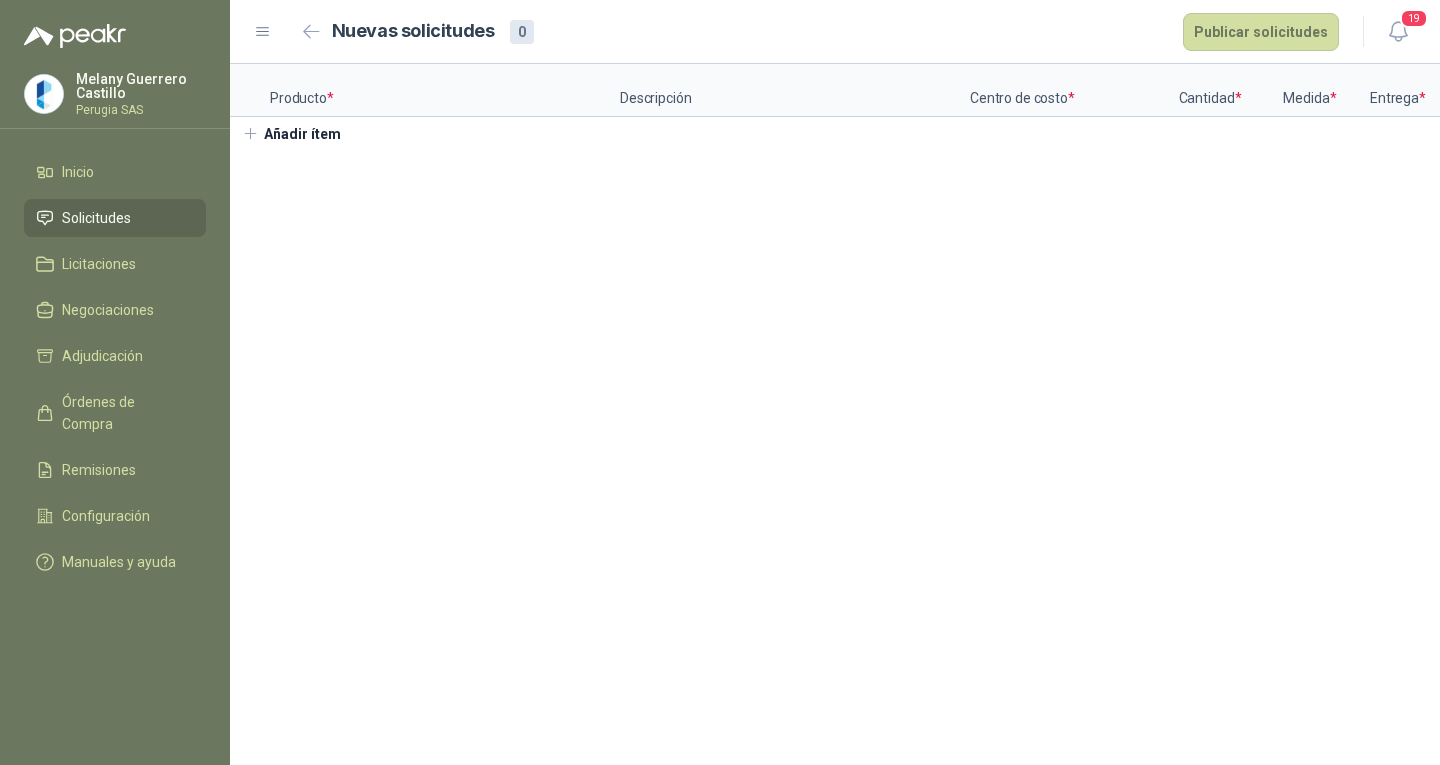 type 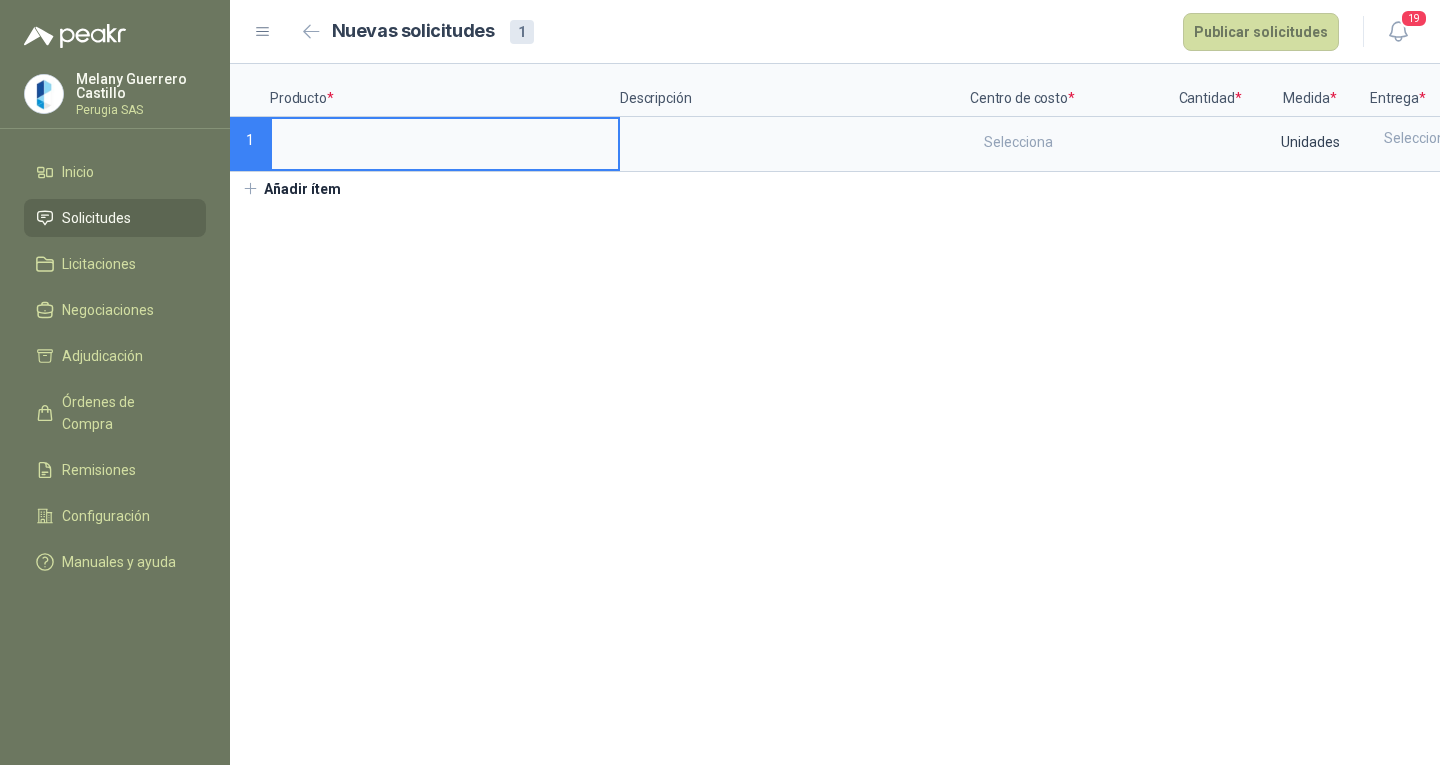 click at bounding box center (445, 138) 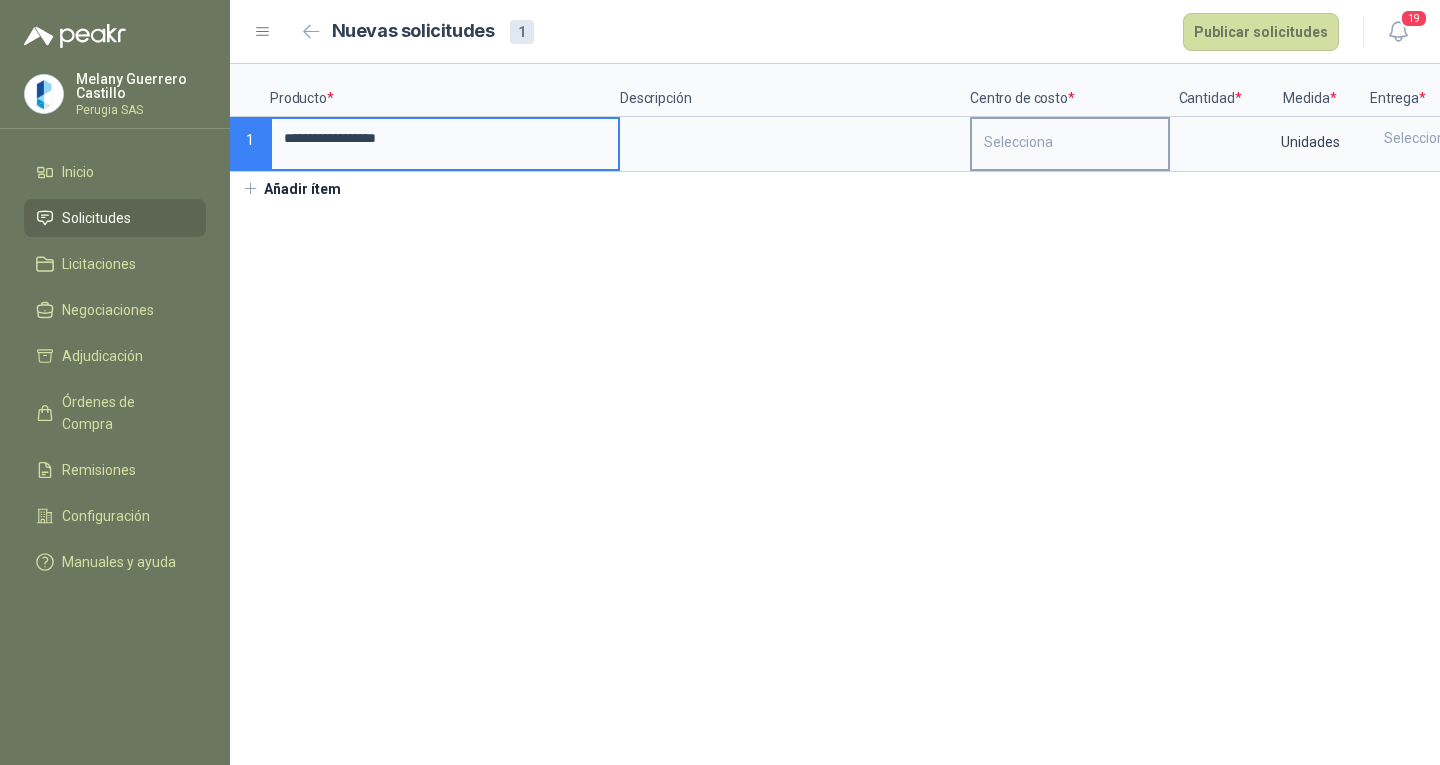 type on "**********" 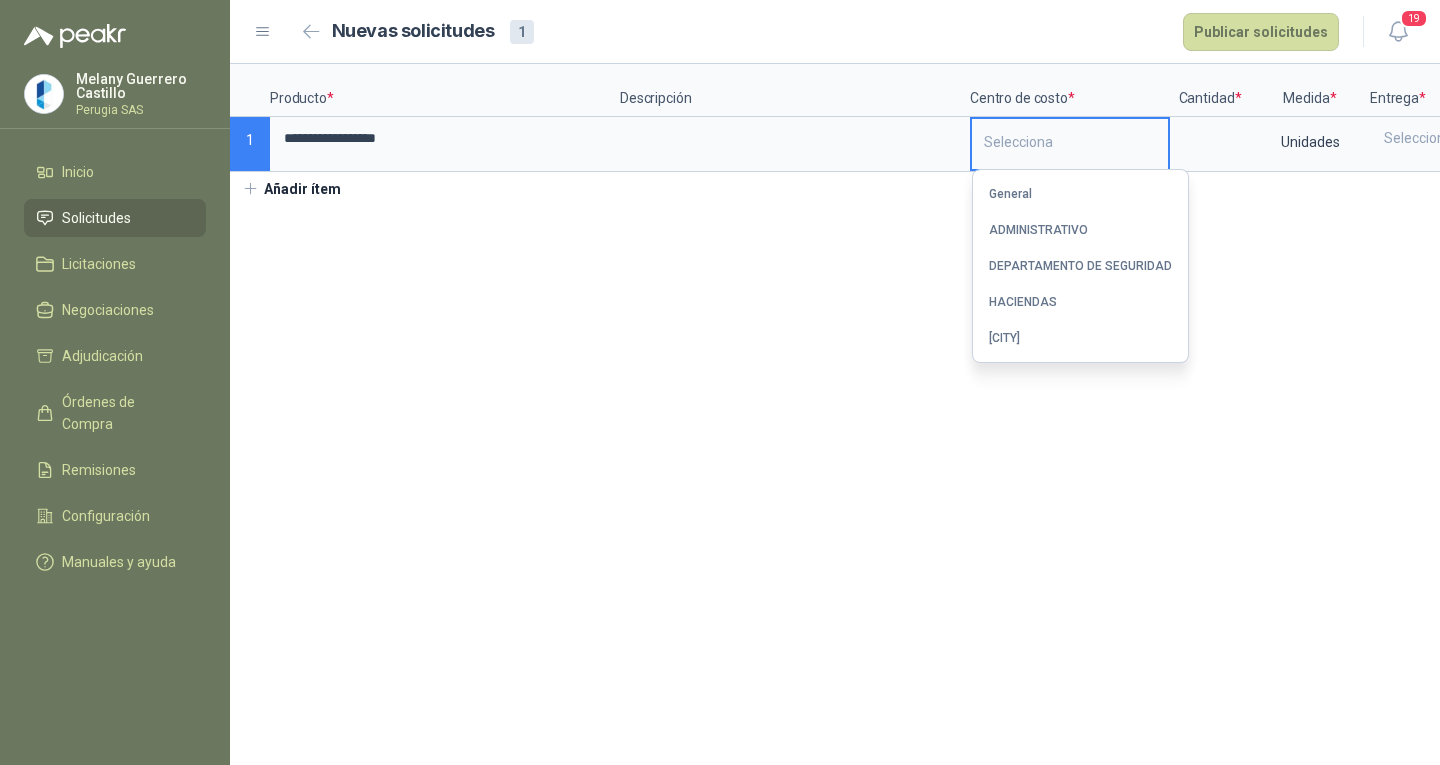 click on "Selecciona" at bounding box center [1070, 142] 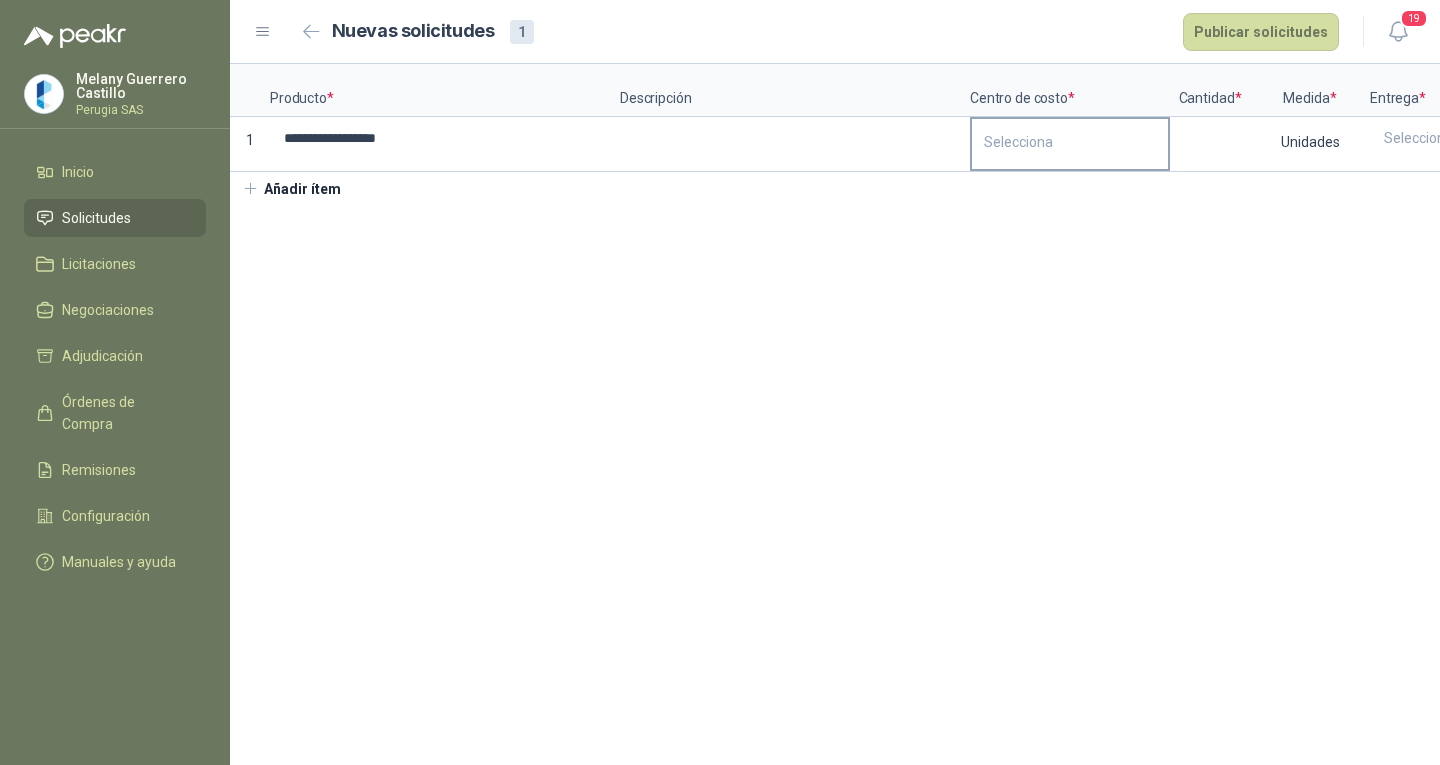 click on "Selecciona" at bounding box center (1070, 142) 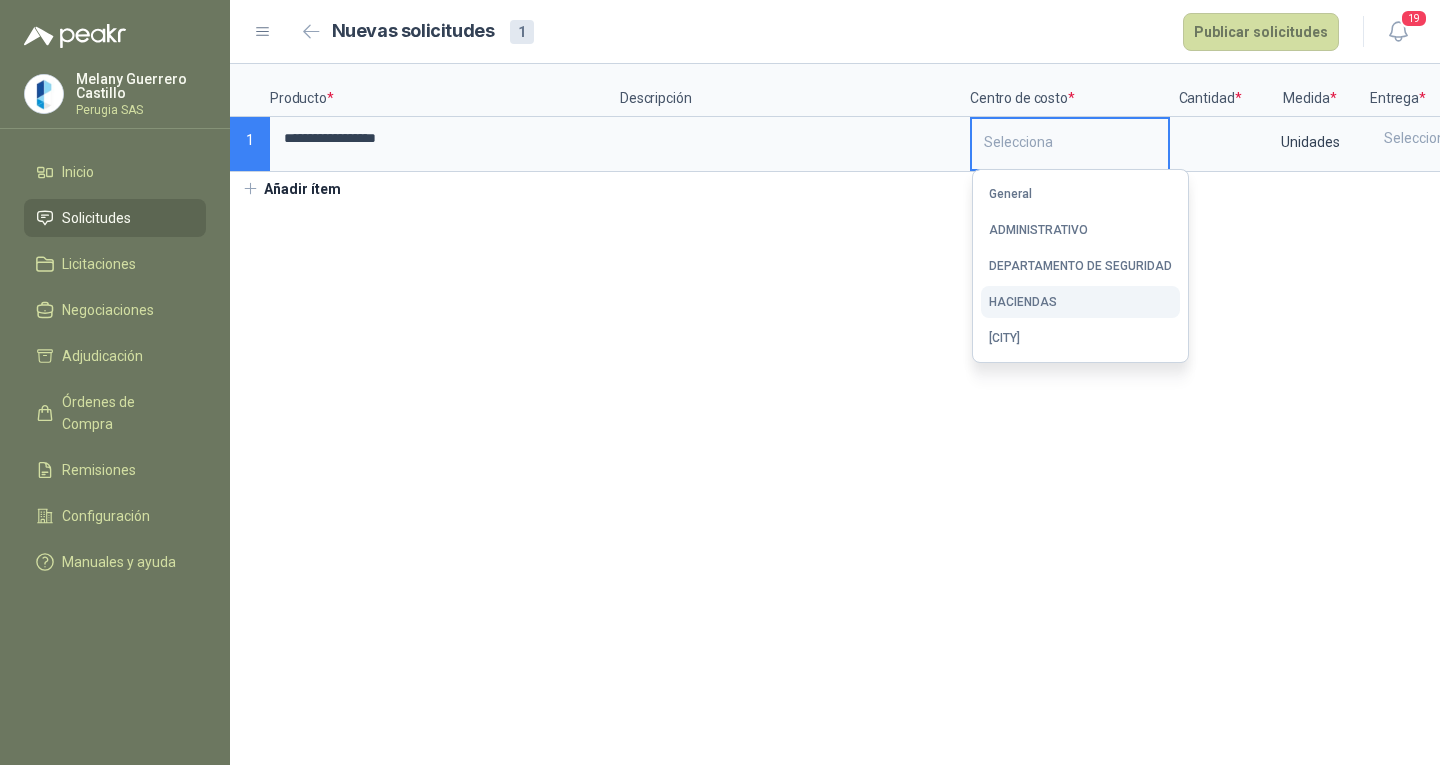 click on "HACIENDAS" at bounding box center [1023, 302] 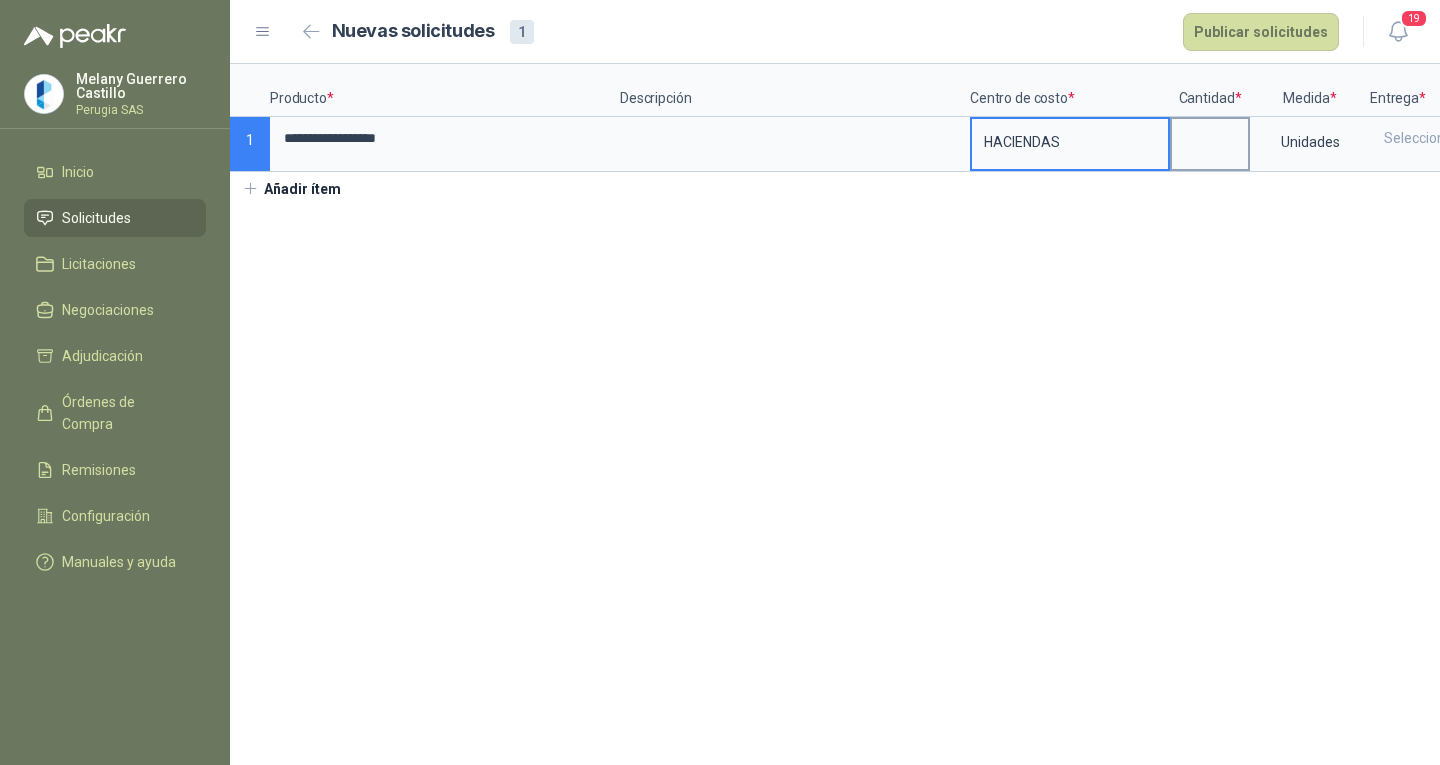 click at bounding box center (1210, 138) 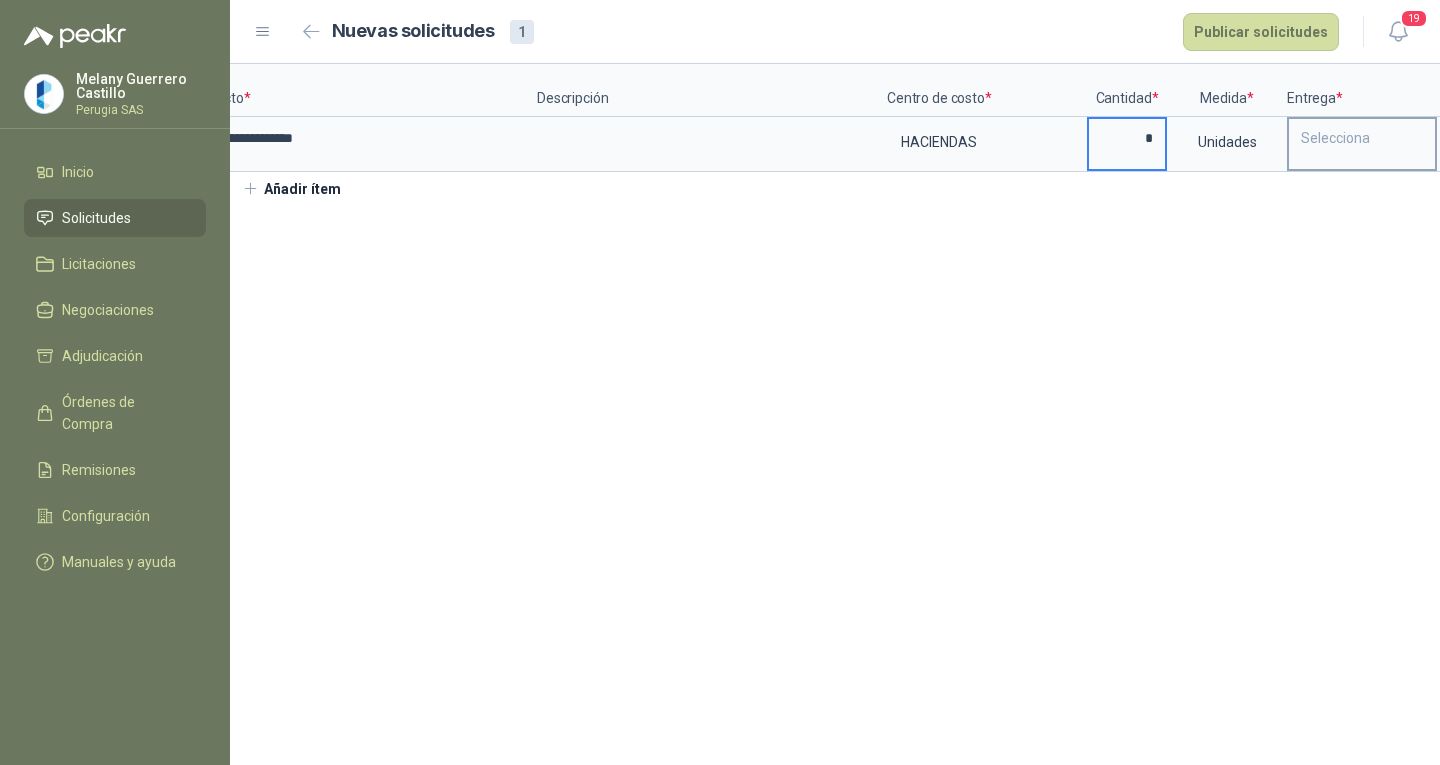 scroll, scrollTop: 0, scrollLeft: 168, axis: horizontal 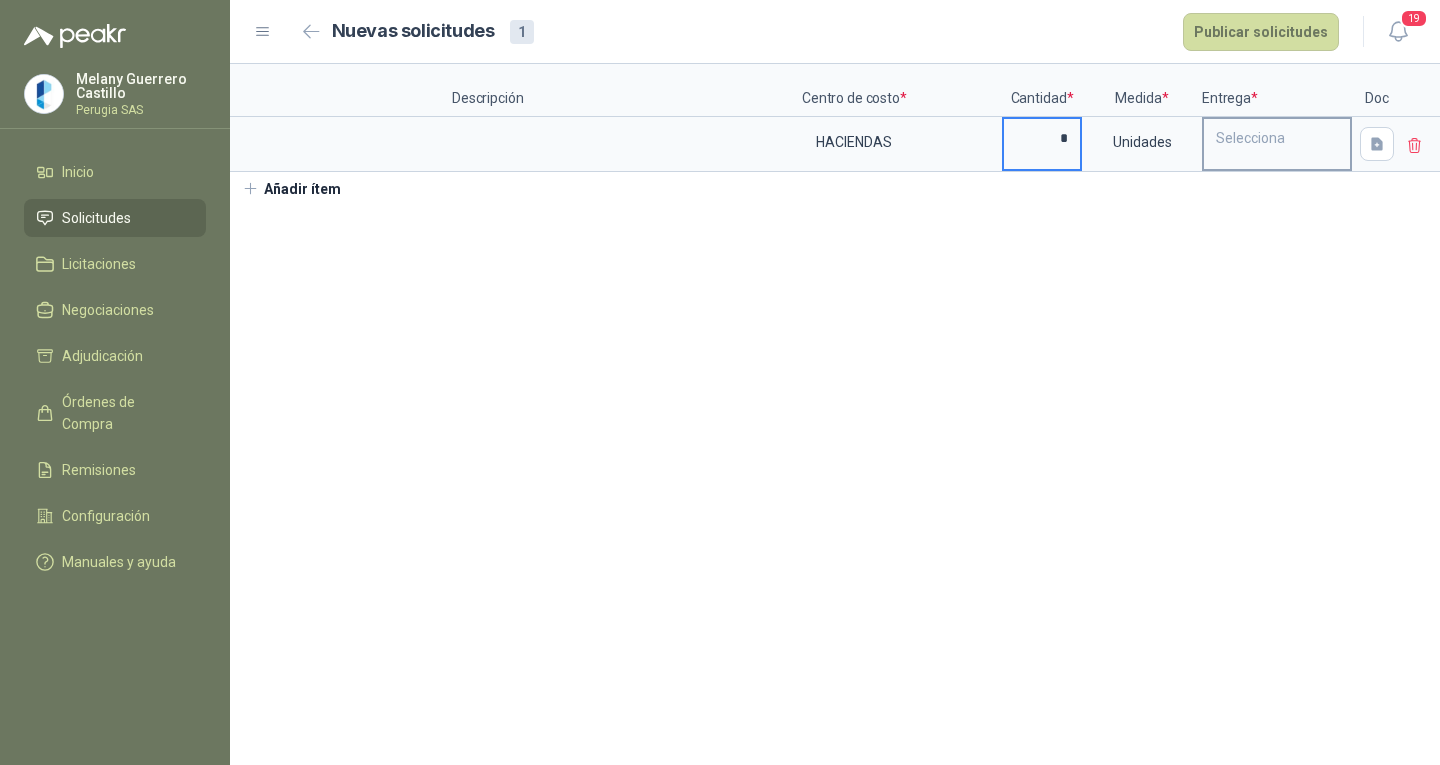 type on "*" 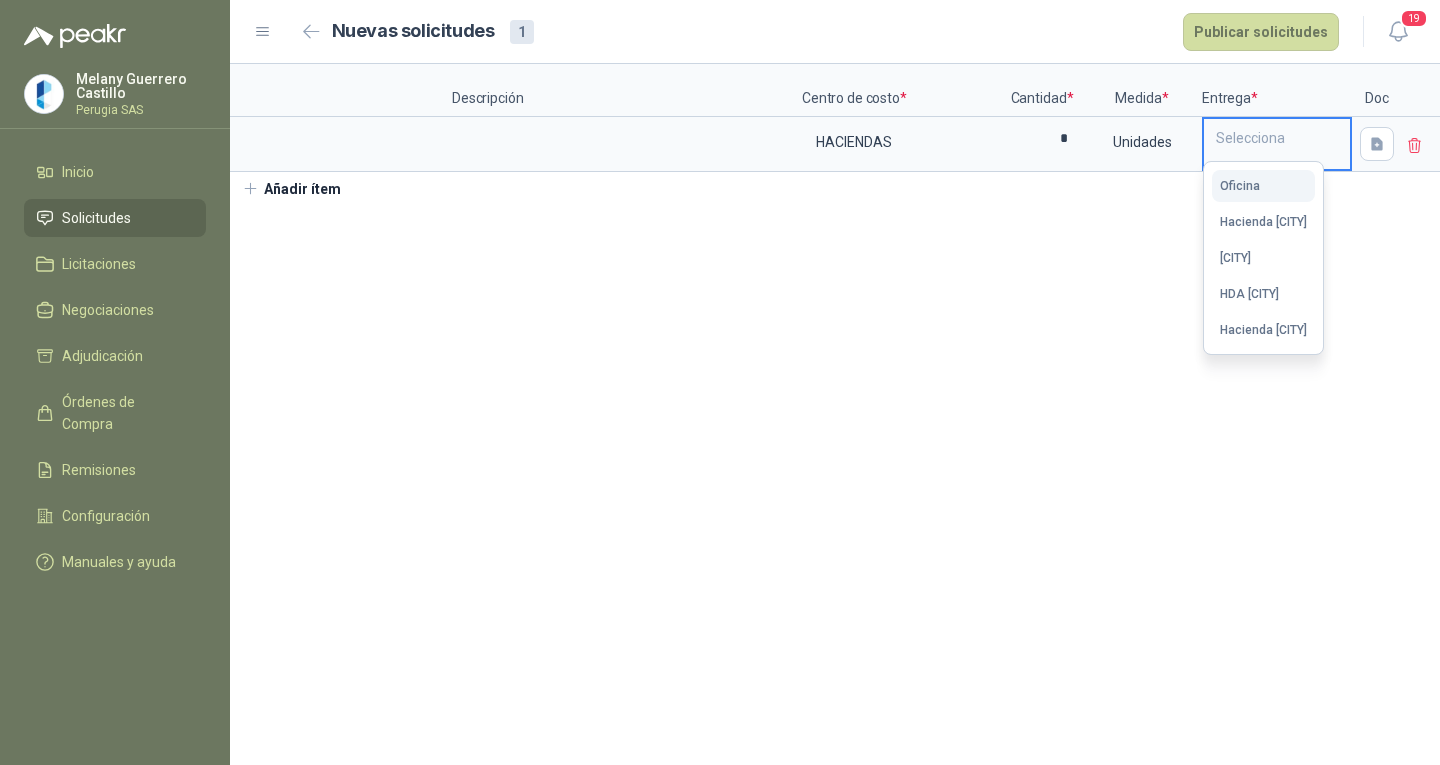 click on "Oficina" at bounding box center (1240, 186) 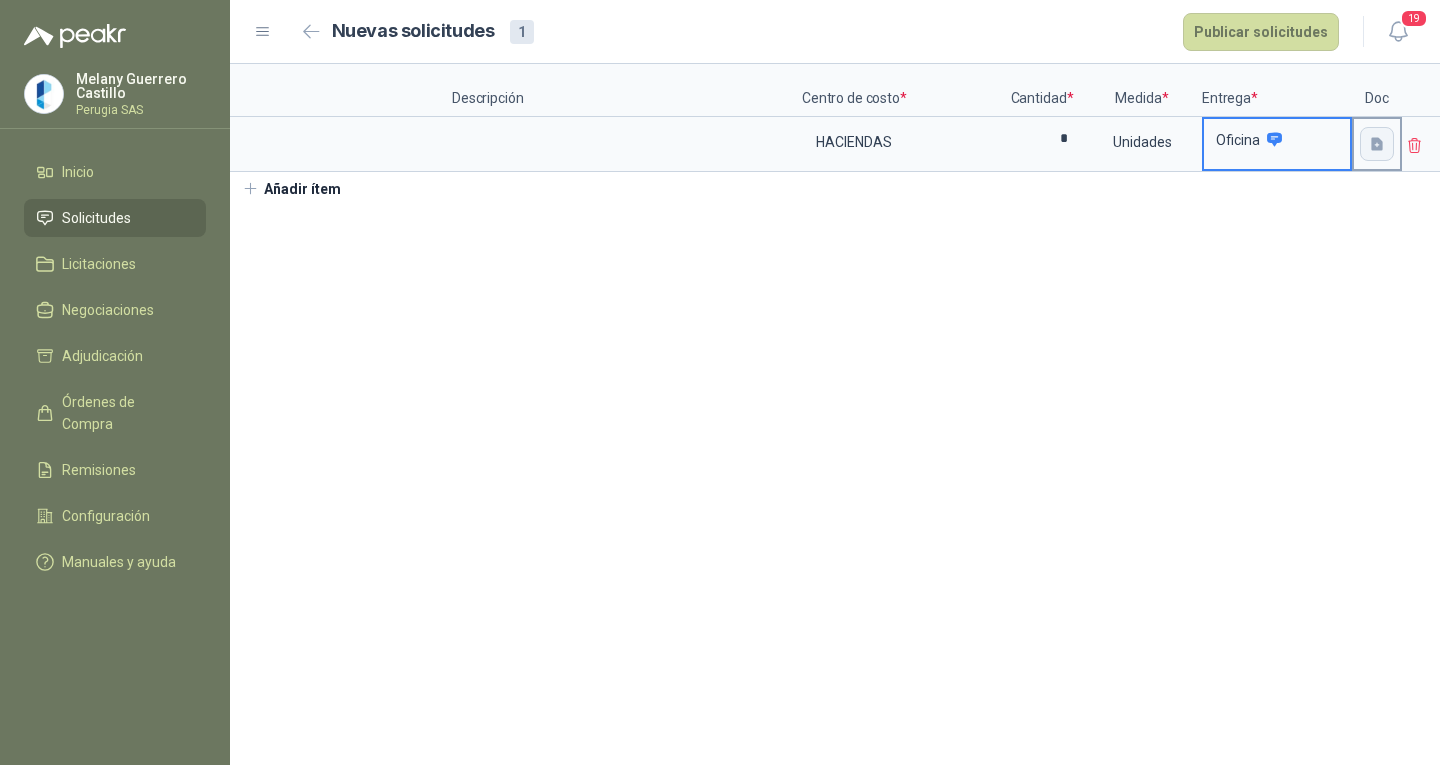 click at bounding box center (1377, 144) 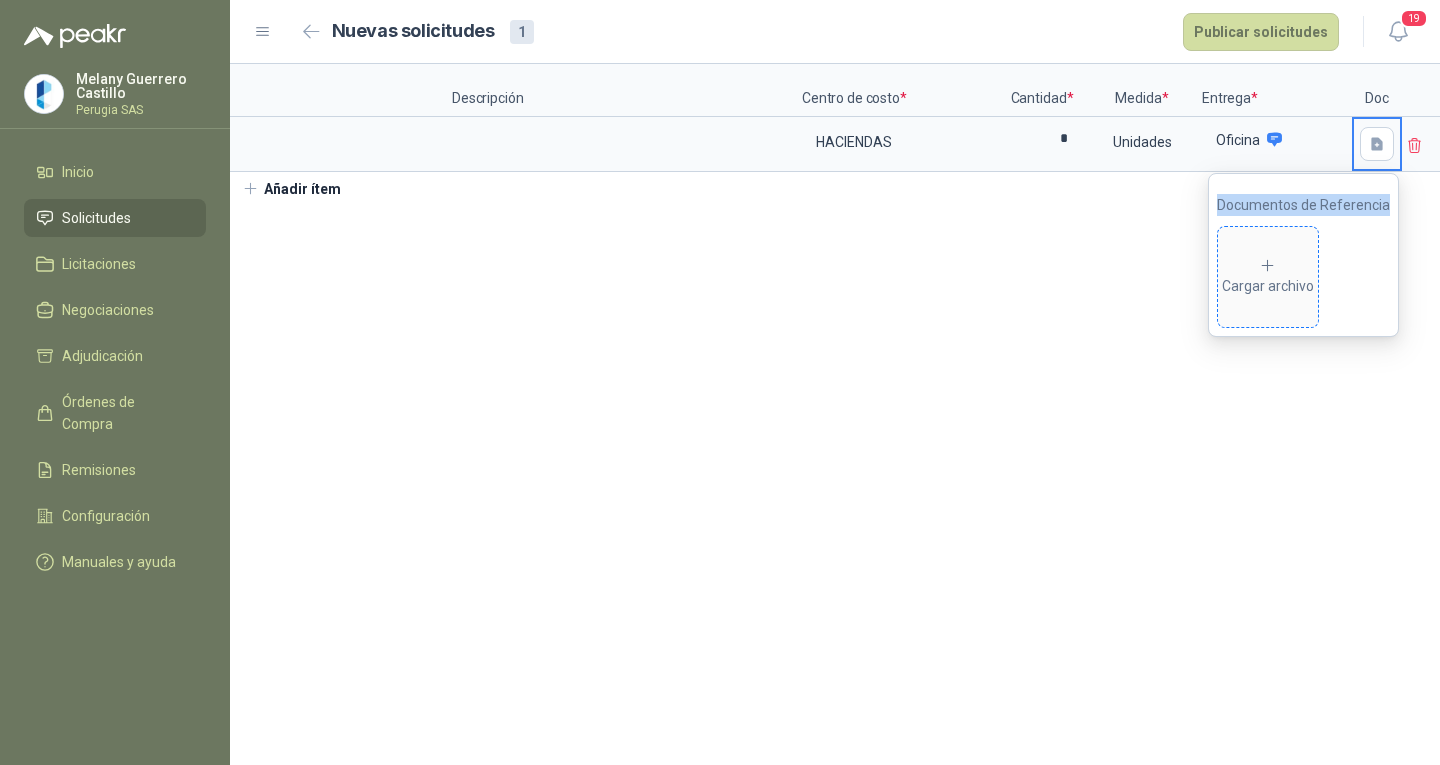 click on "Cargar archivo" at bounding box center [1268, 277] 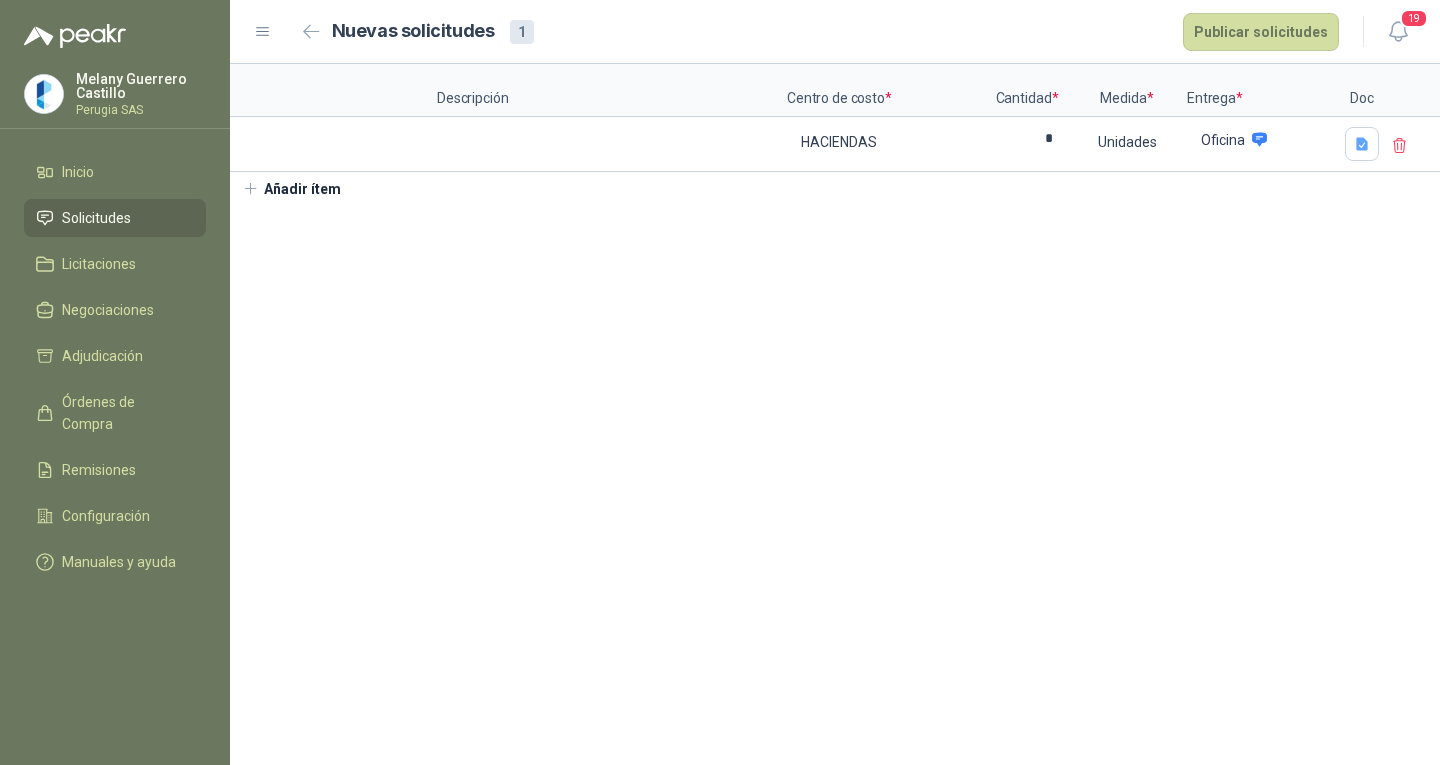 scroll, scrollTop: 0, scrollLeft: 0, axis: both 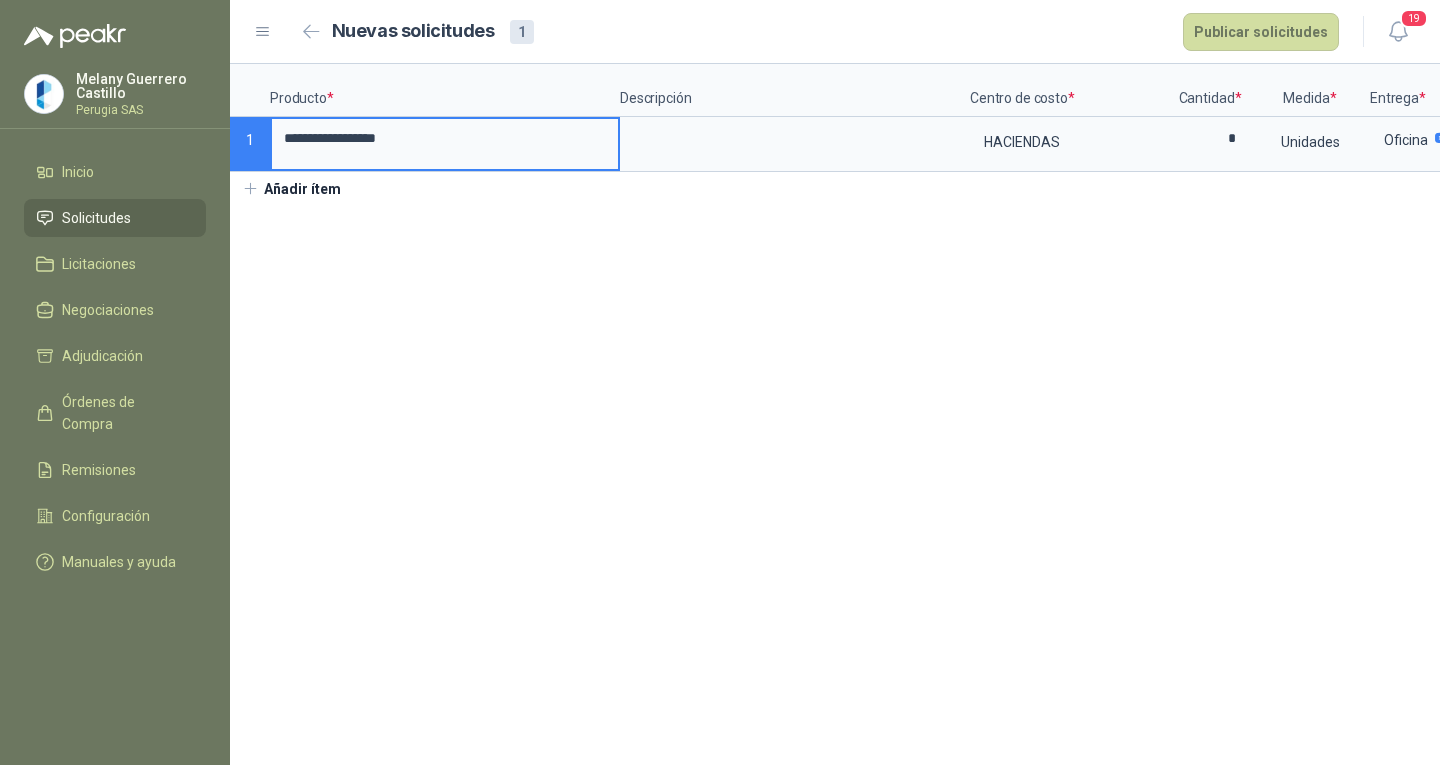 click on "**********" at bounding box center [445, 138] 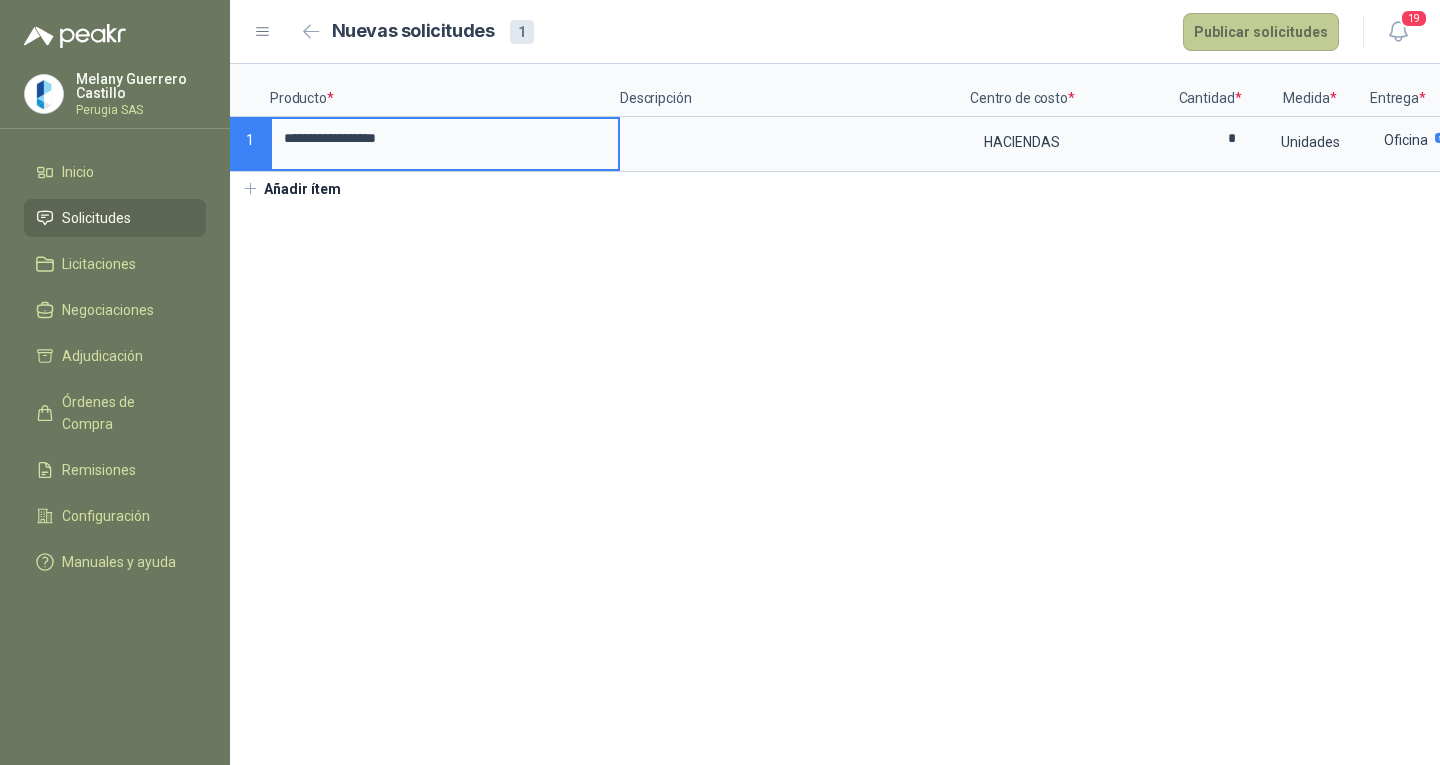 type on "**********" 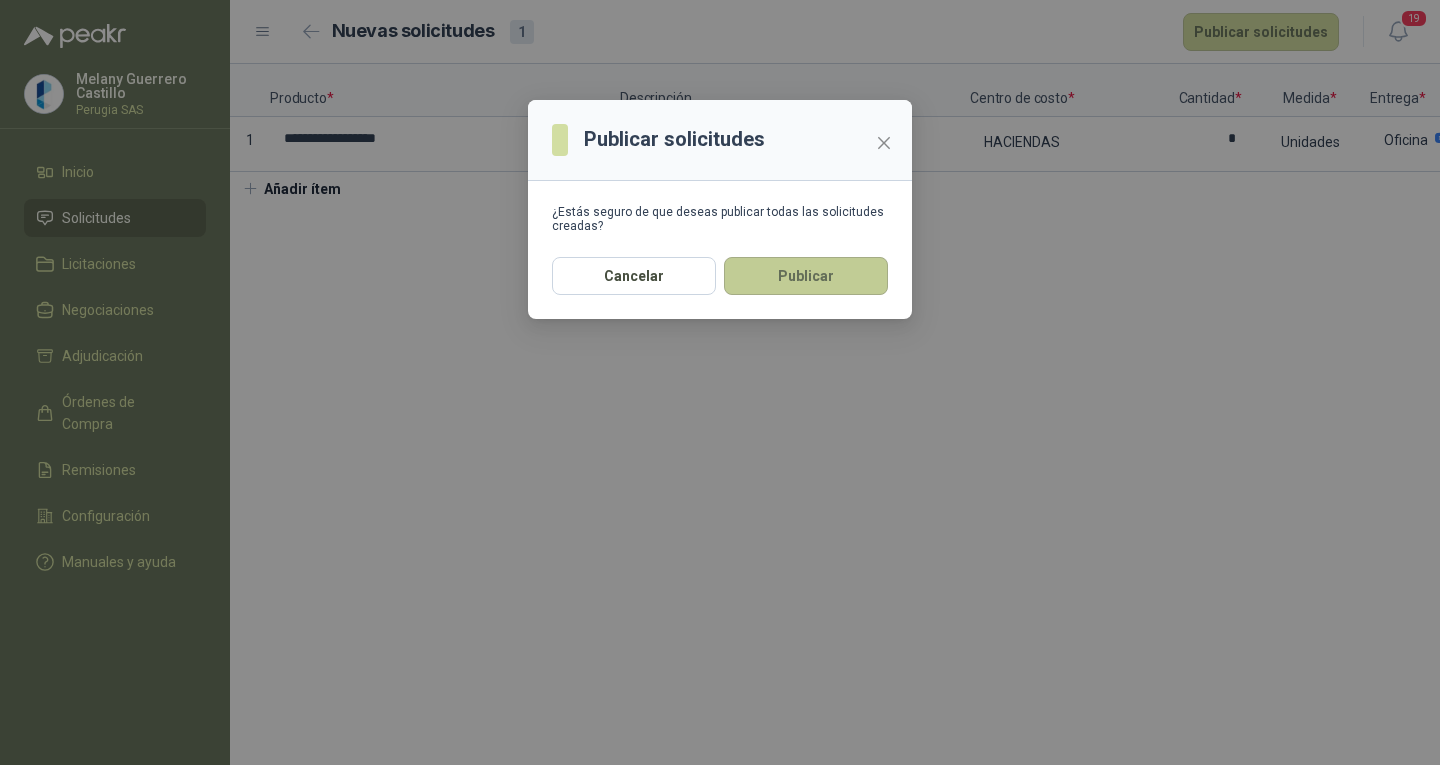 click on "Publicar" at bounding box center (806, 276) 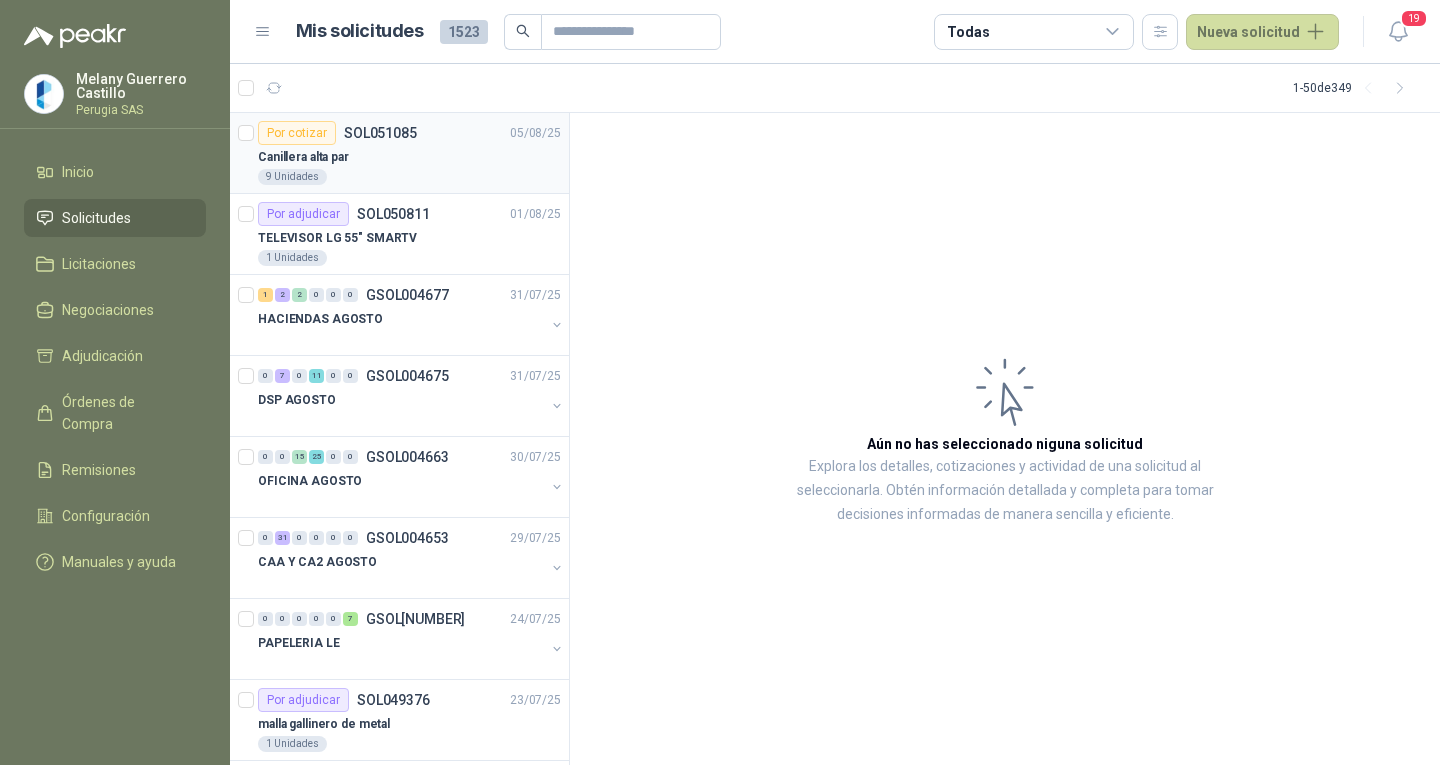 click on "Canillera alta par" at bounding box center [409, 157] 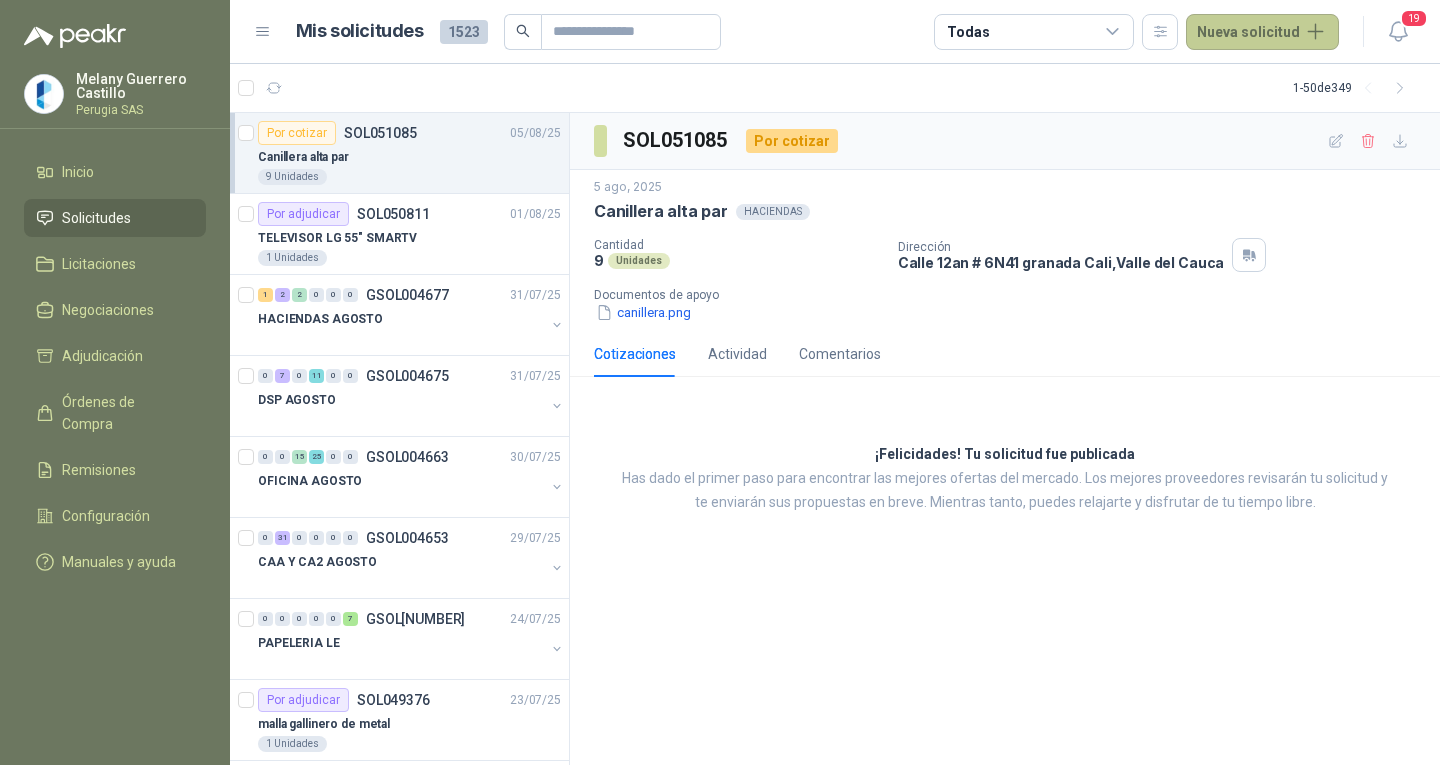 click on "Nueva solicitud" at bounding box center (1262, 32) 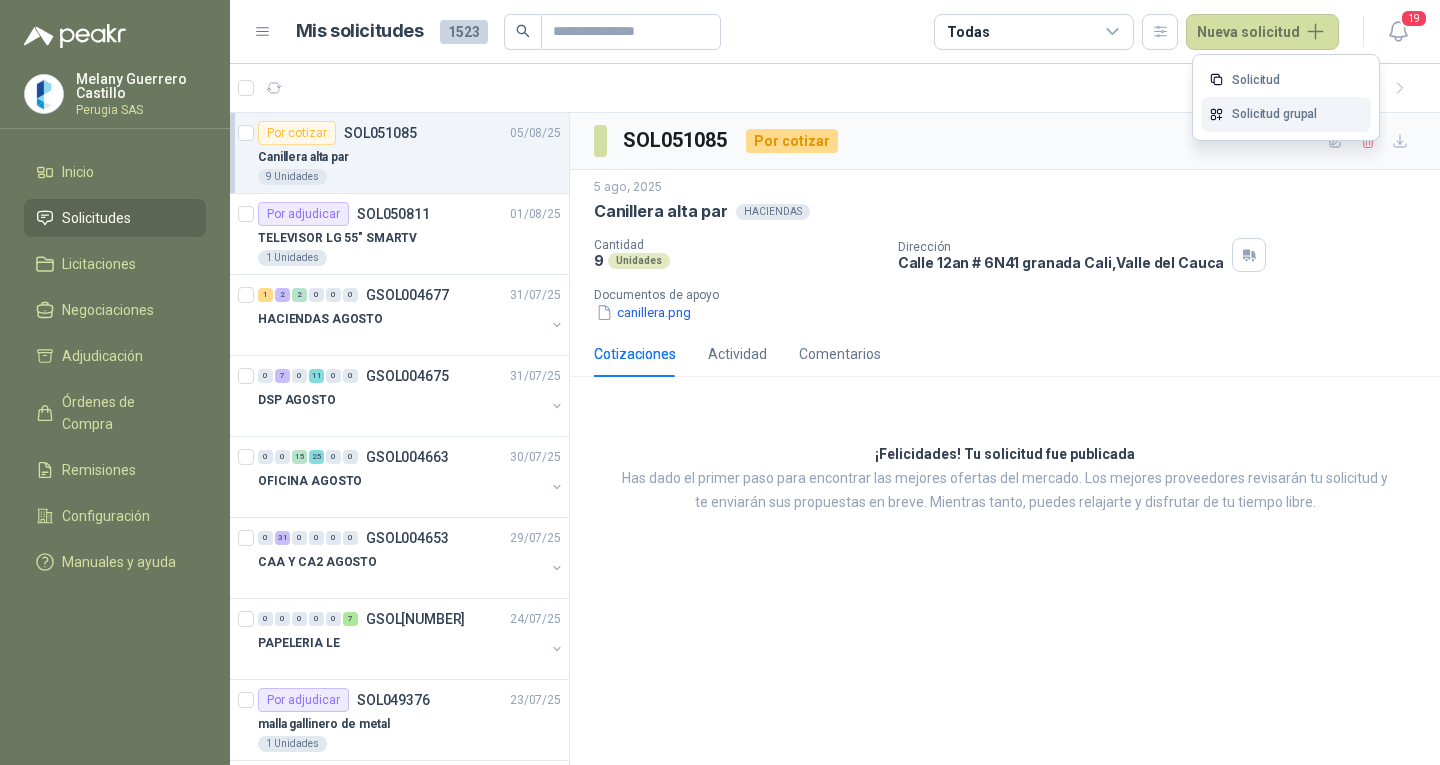 click on "Solicitud grupal" at bounding box center [1286, 114] 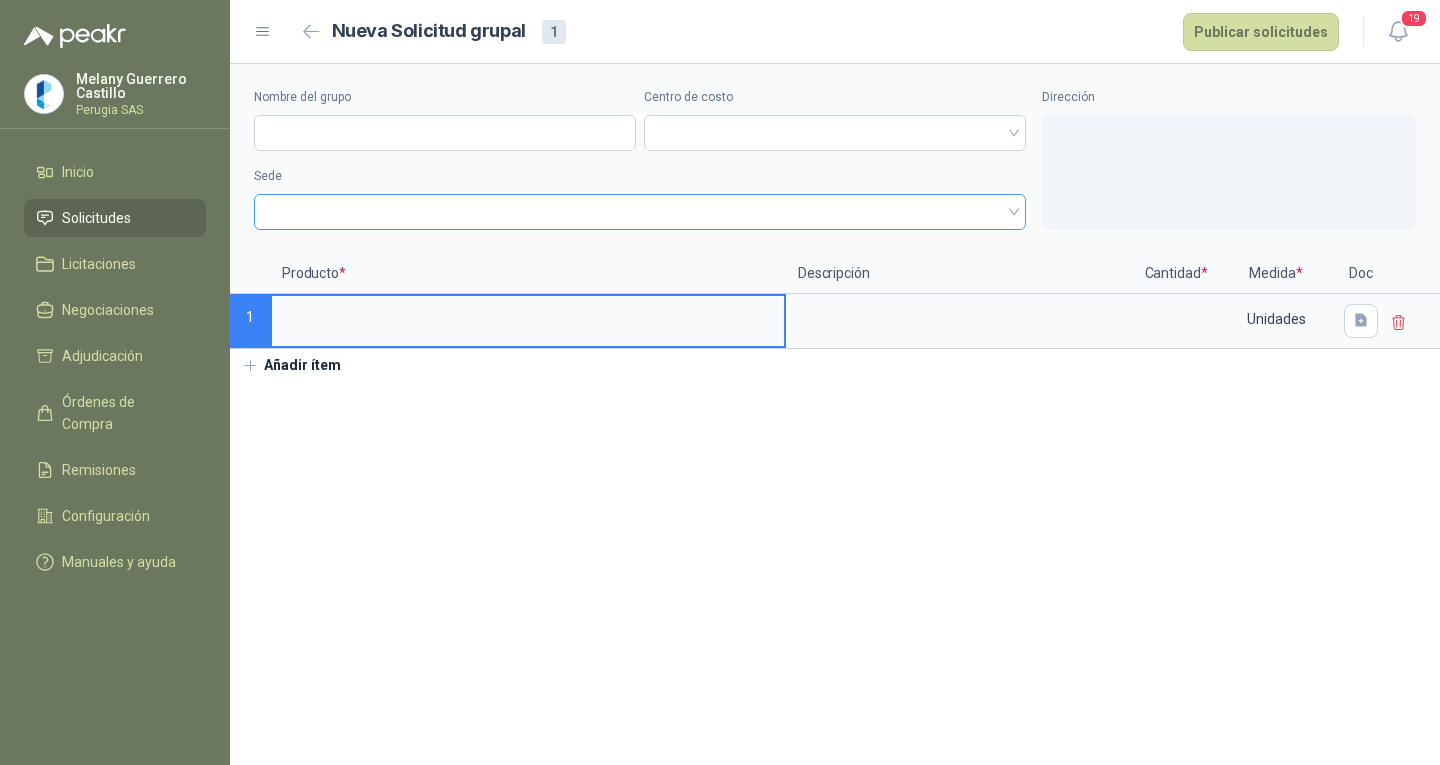 click at bounding box center [640, 212] 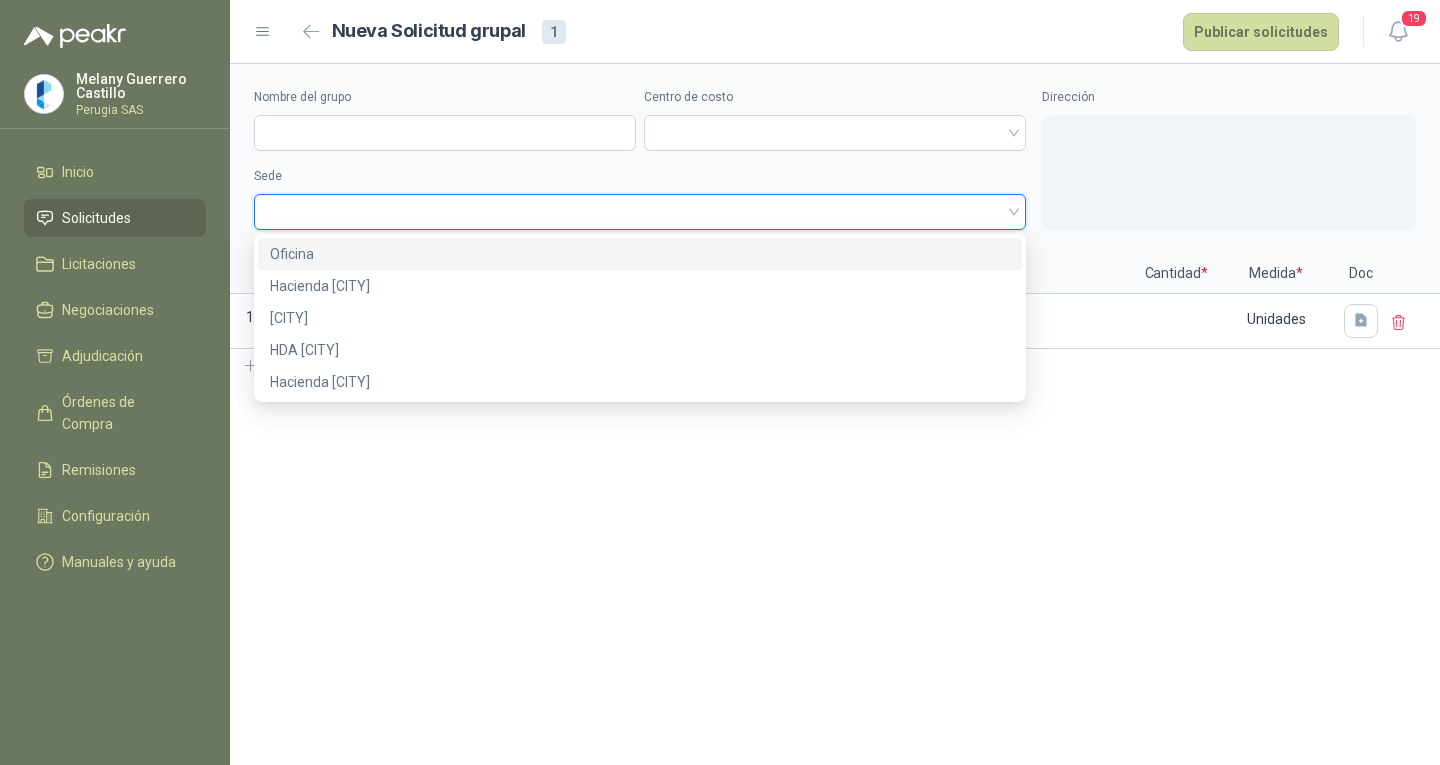 click on "[UUID] [UUID] Oficina Hacienda [CITY] [CITY] HDA [CITY] Hacienda [CITY]" at bounding box center [640, 318] 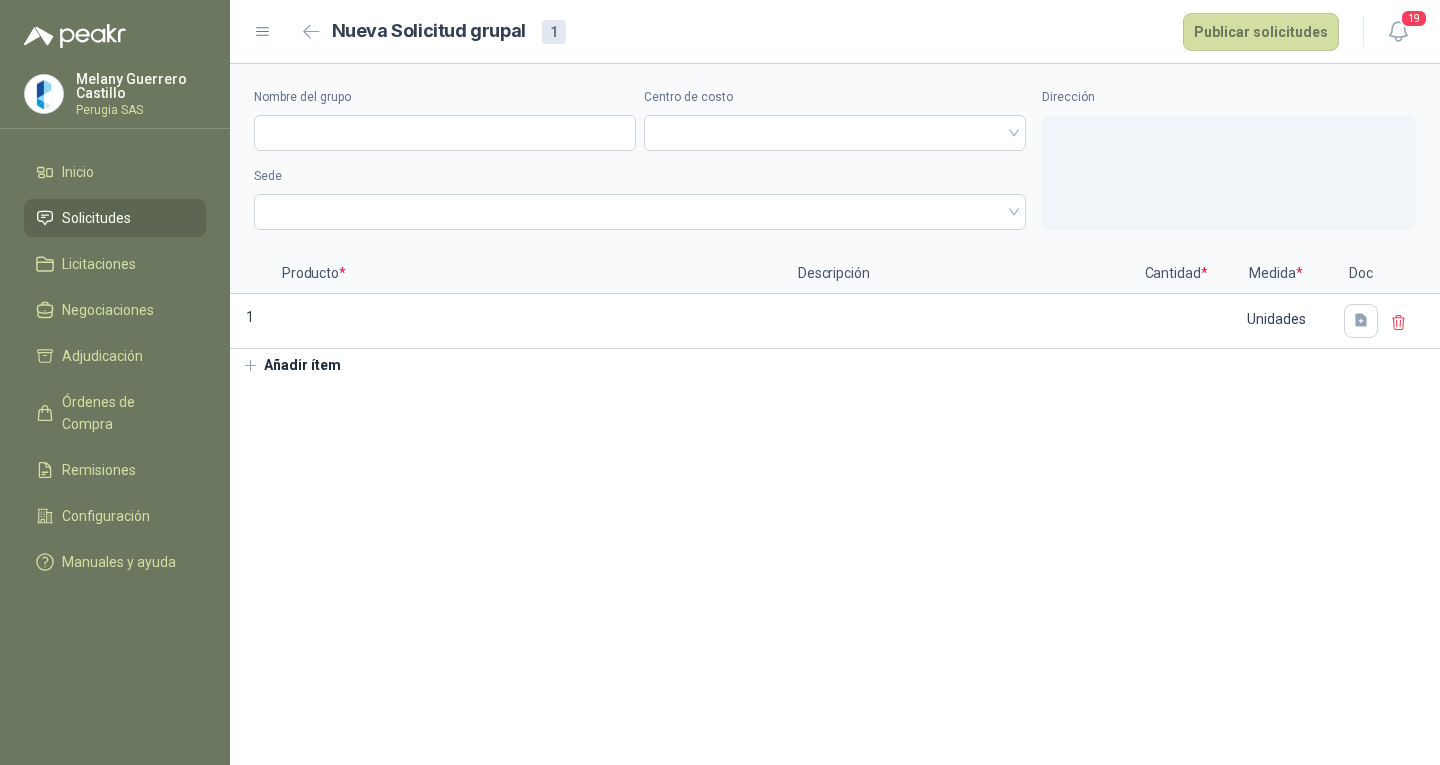 click on "Nombre del grupo Centro de costo Sede Dirección Producto * Descripción Cantidad * Medida * Doc 1 Unidades Añadir ítem" at bounding box center [835, 414] 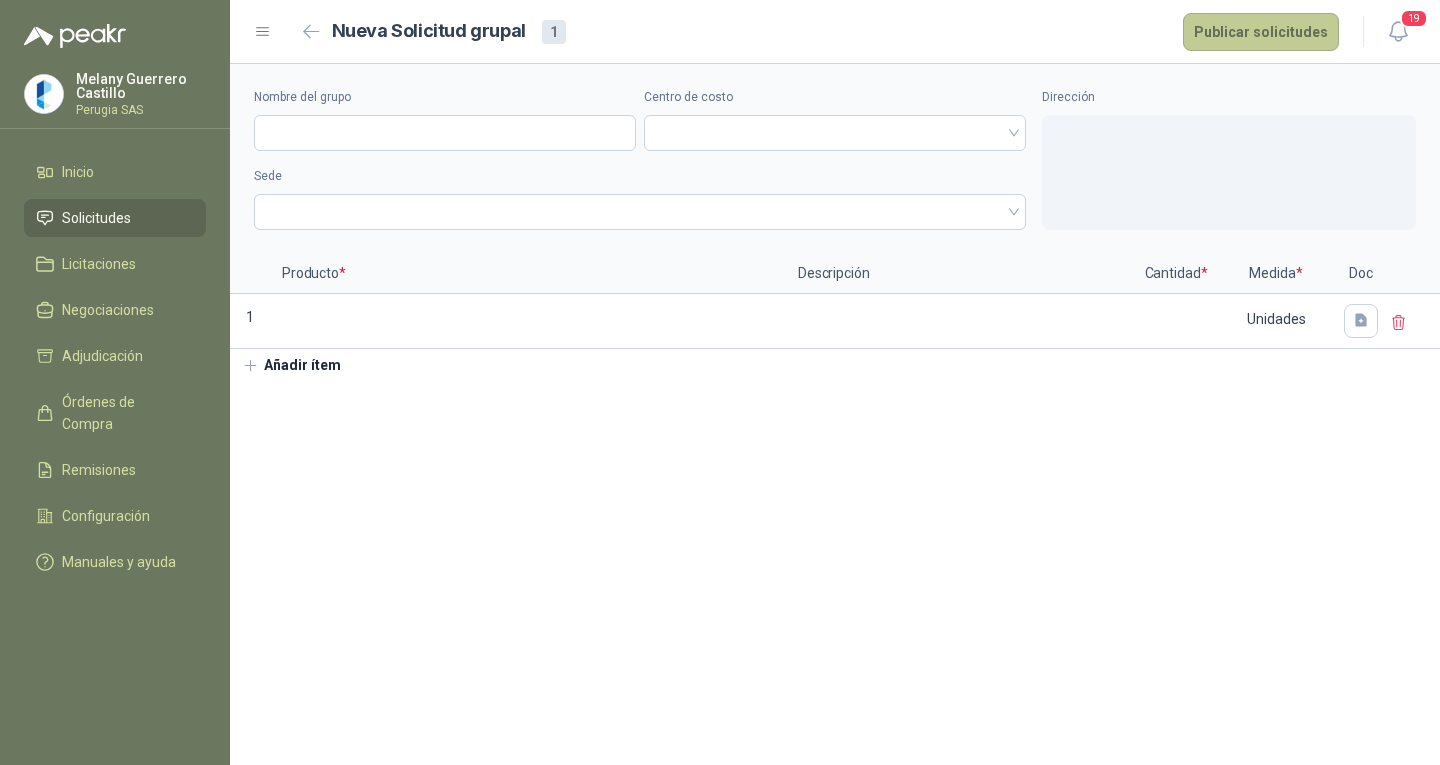 click on "Publicar solicitudes" at bounding box center [1261, 32] 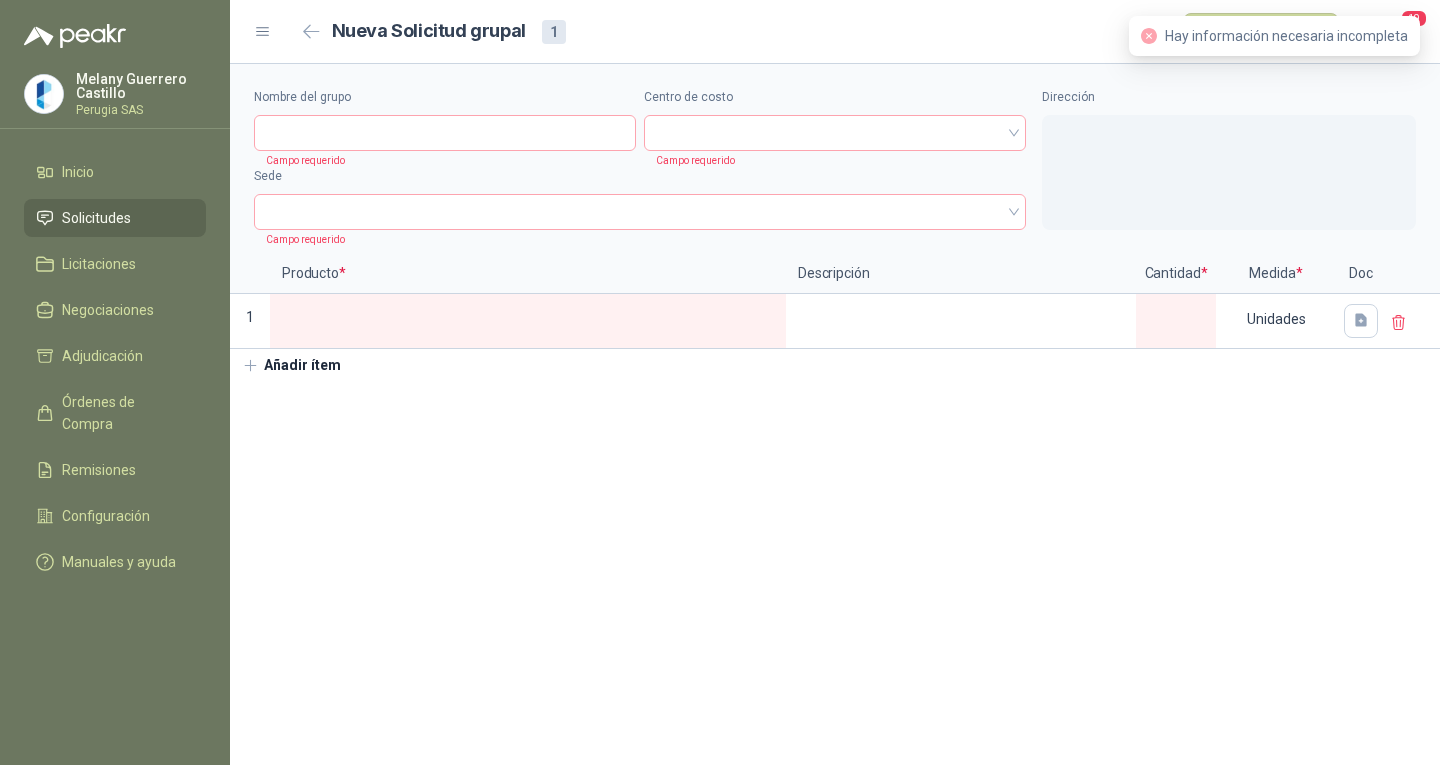 drag, startPoint x: 1205, startPoint y: 96, endPoint x: 1018, endPoint y: 6, distance: 207.53072 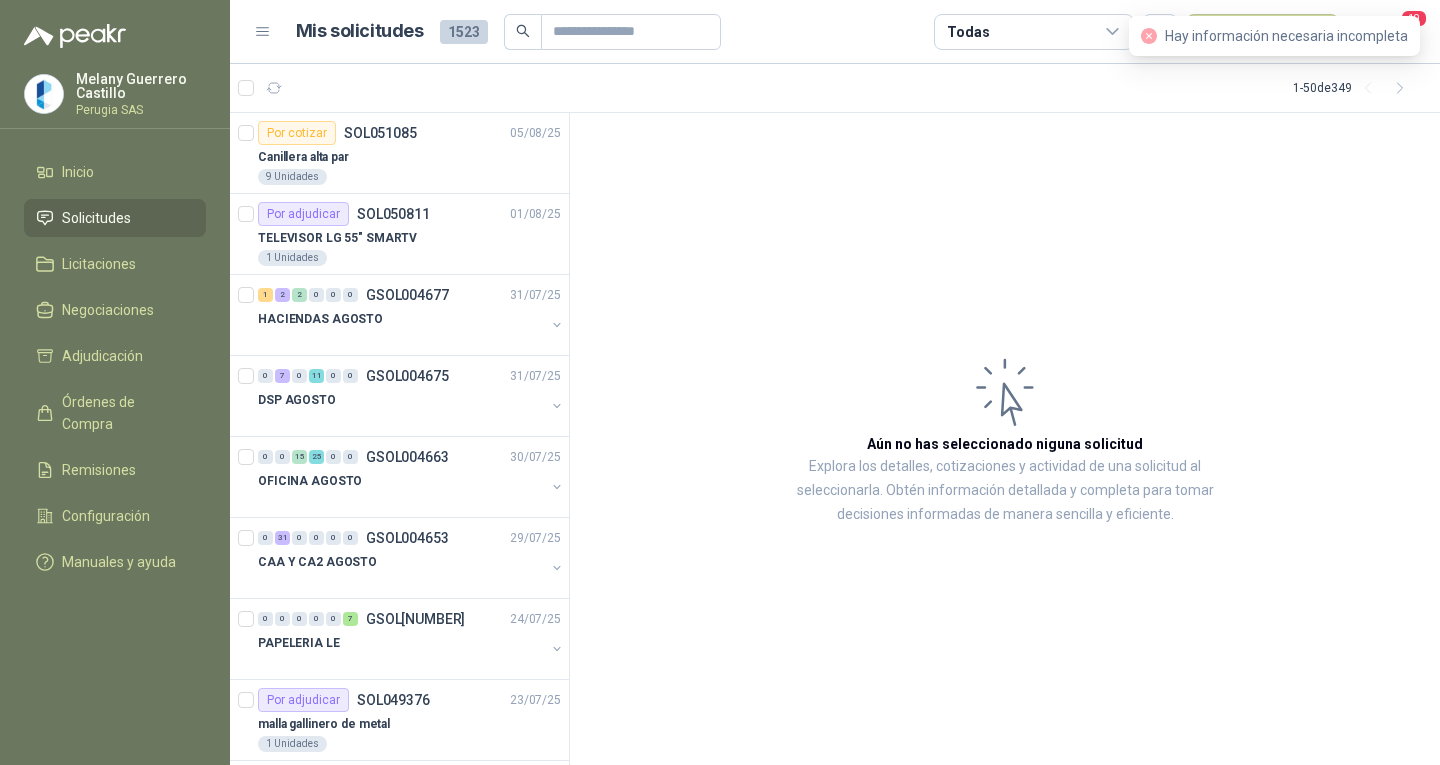 click on "Hay información necesaria incompleta" at bounding box center [1274, 36] 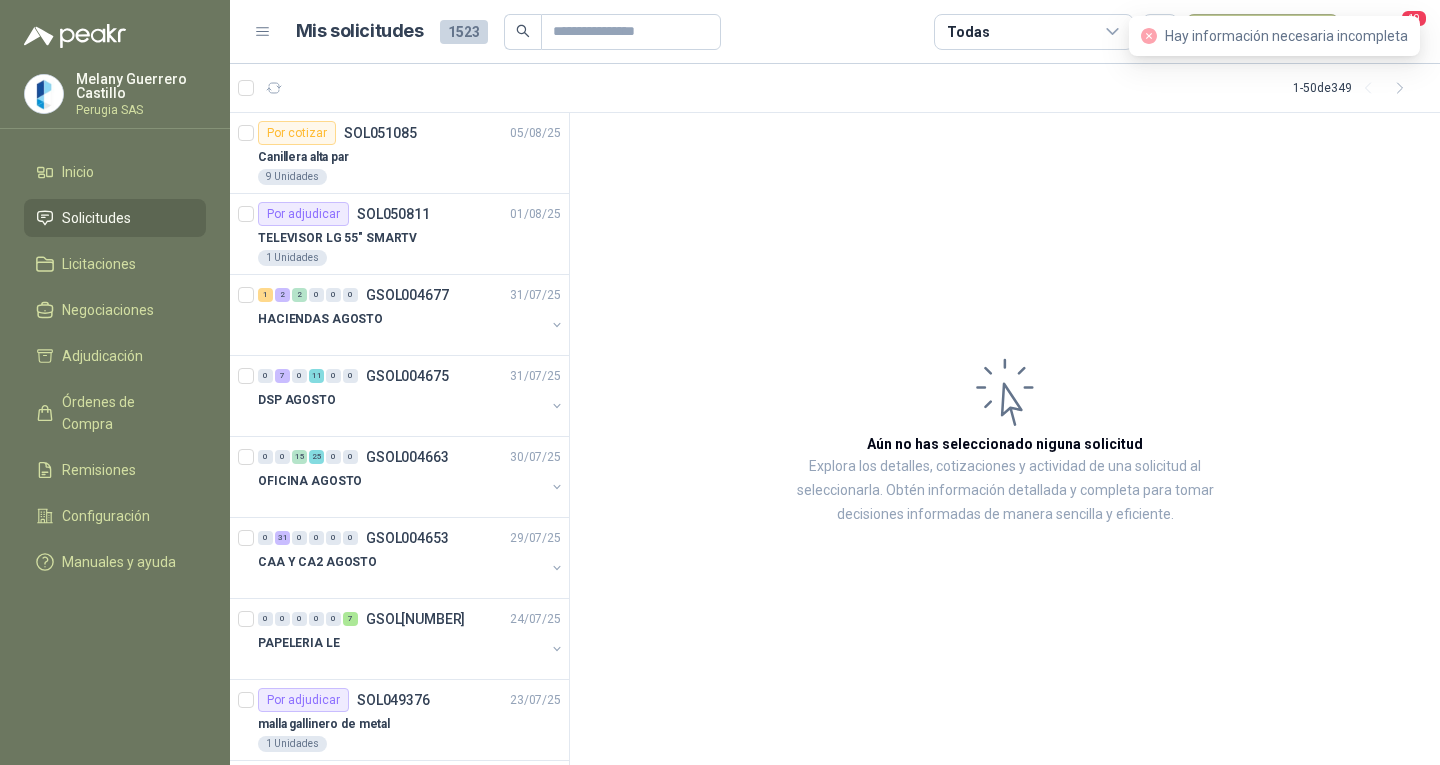 click on "Nueva solicitud" at bounding box center [1262, 32] 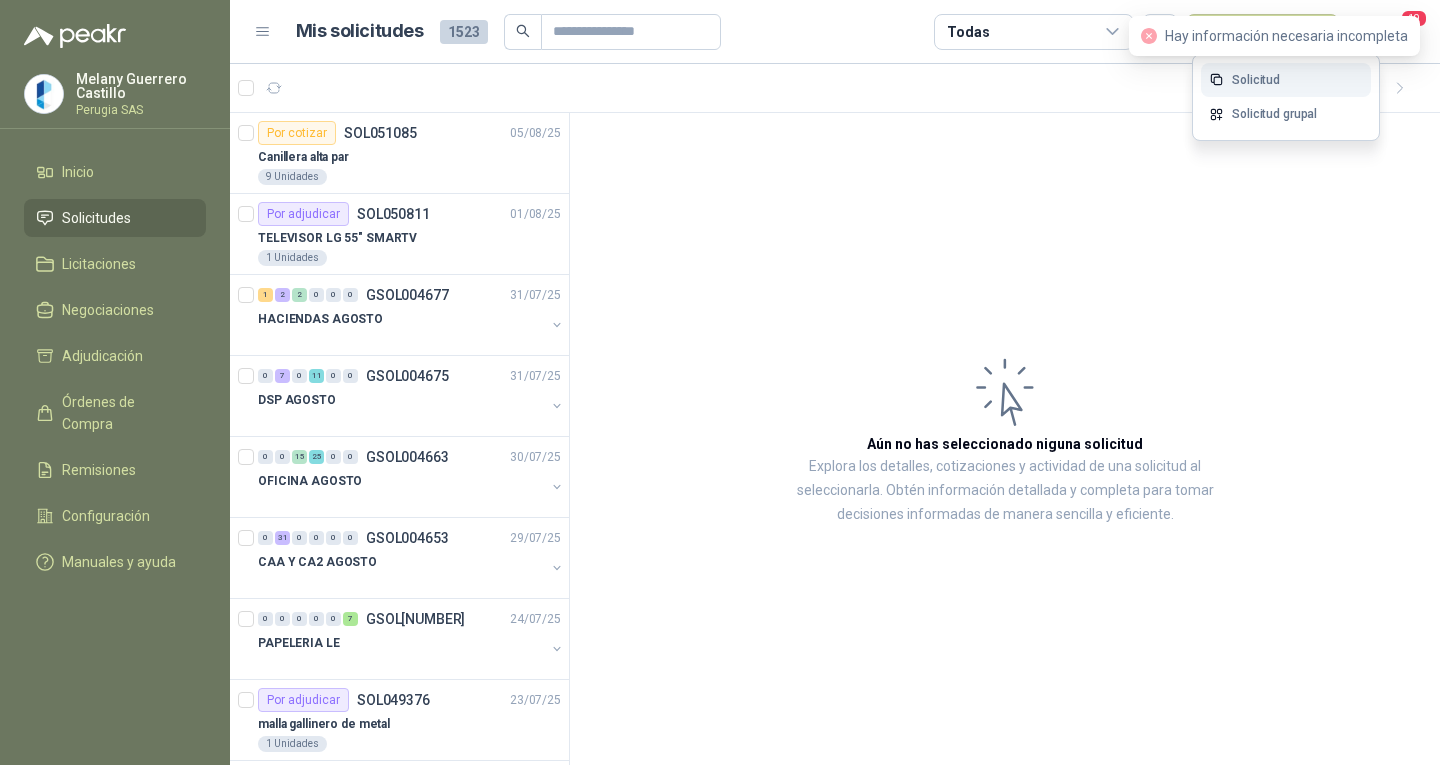 click on "Solicitud" at bounding box center (1286, 80) 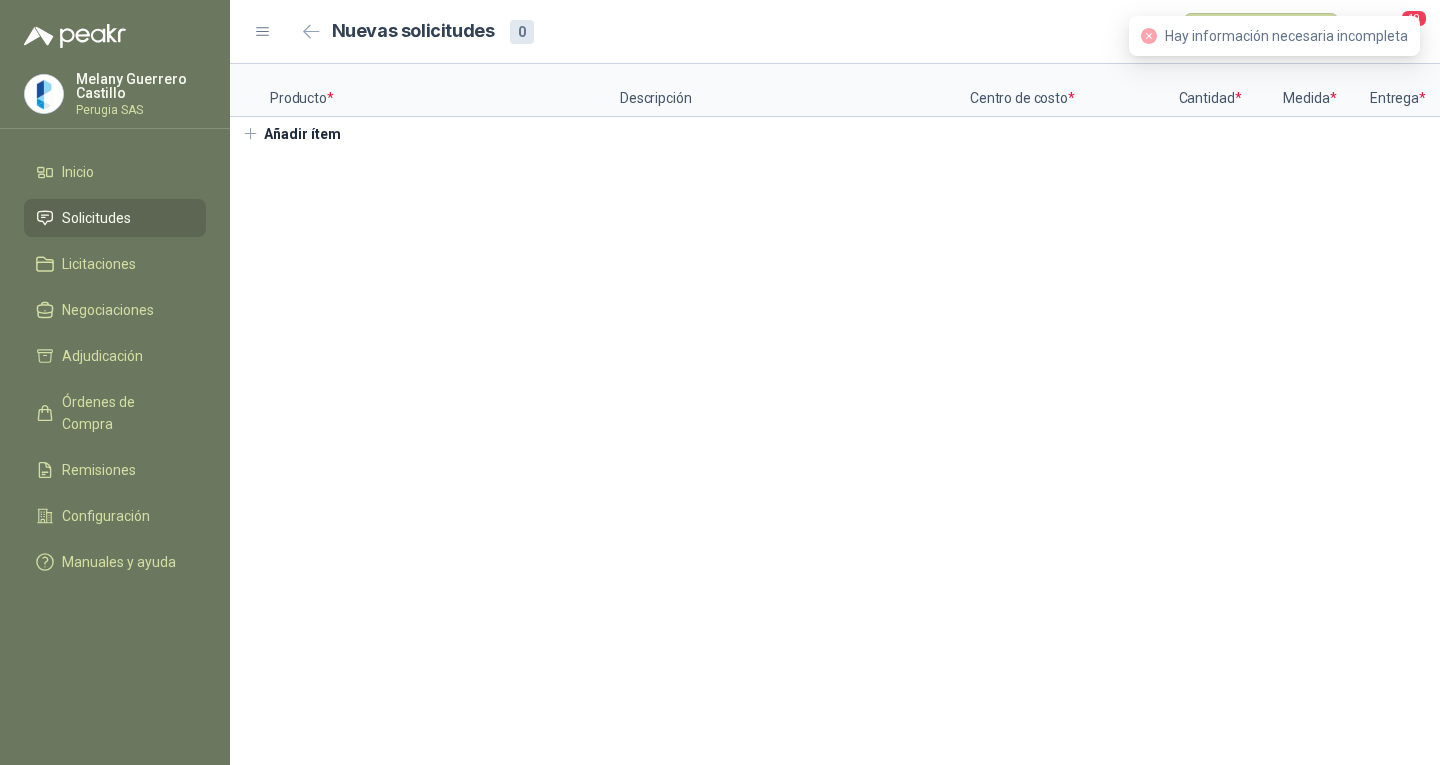 type 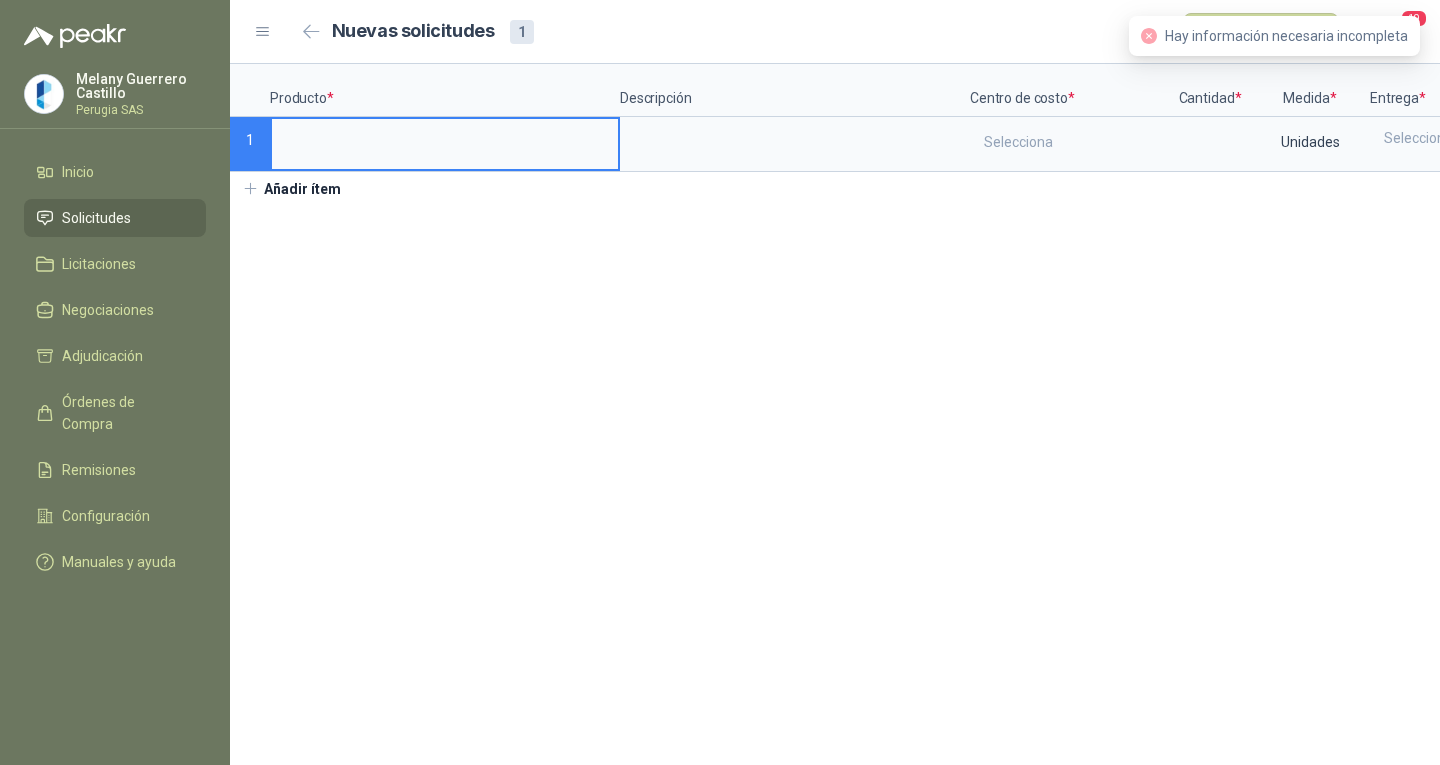 click at bounding box center (445, 138) 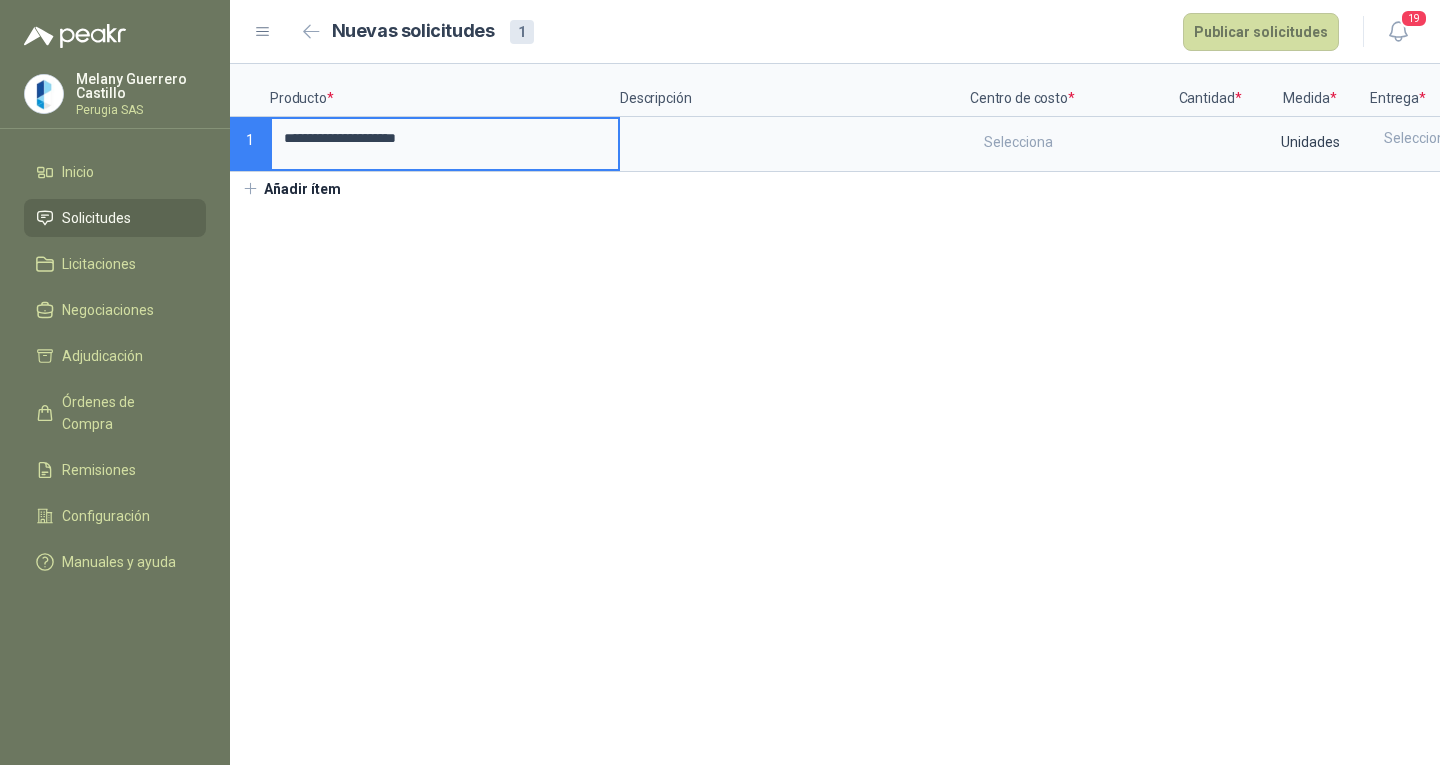 click on "**********" at bounding box center (445, 138) 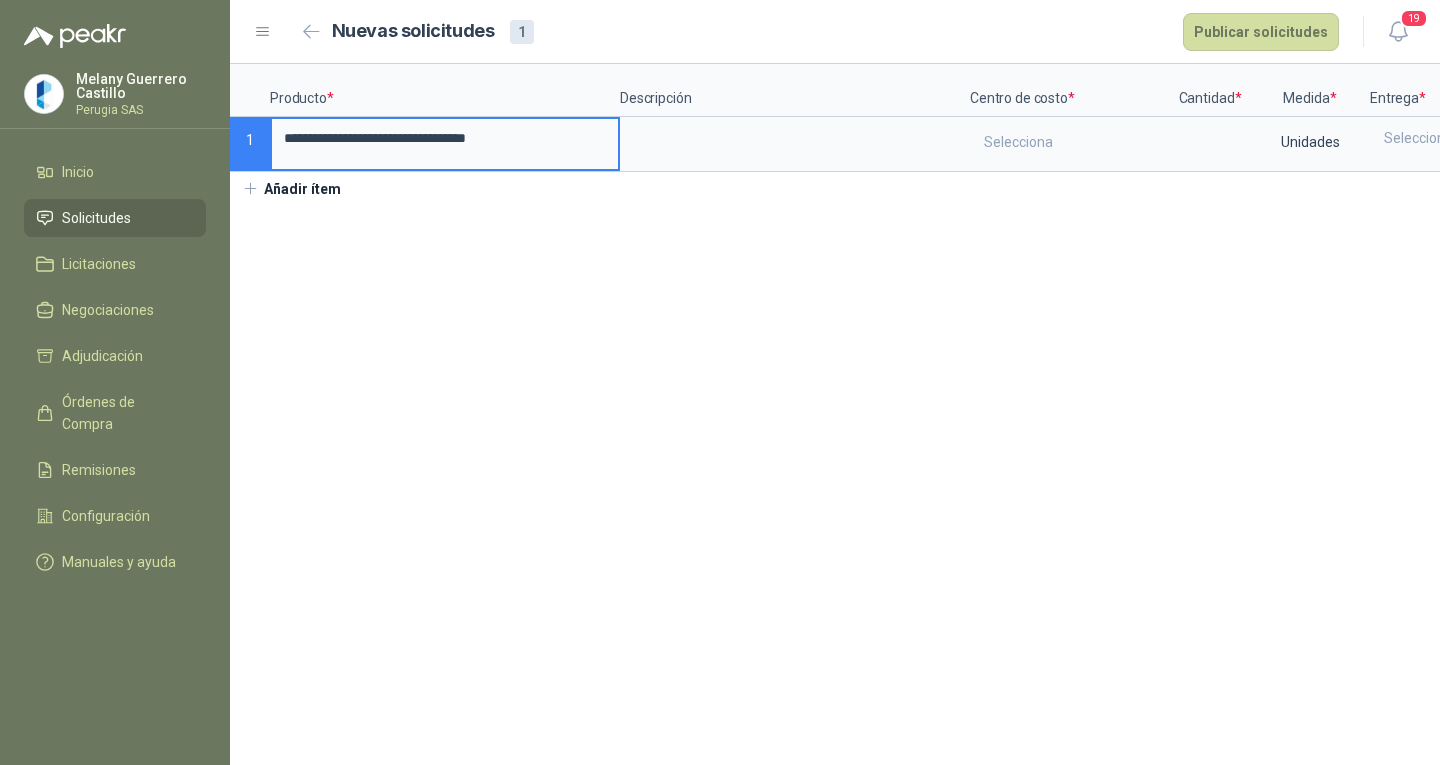 drag, startPoint x: 315, startPoint y: 136, endPoint x: 124, endPoint y: 134, distance: 191.01047 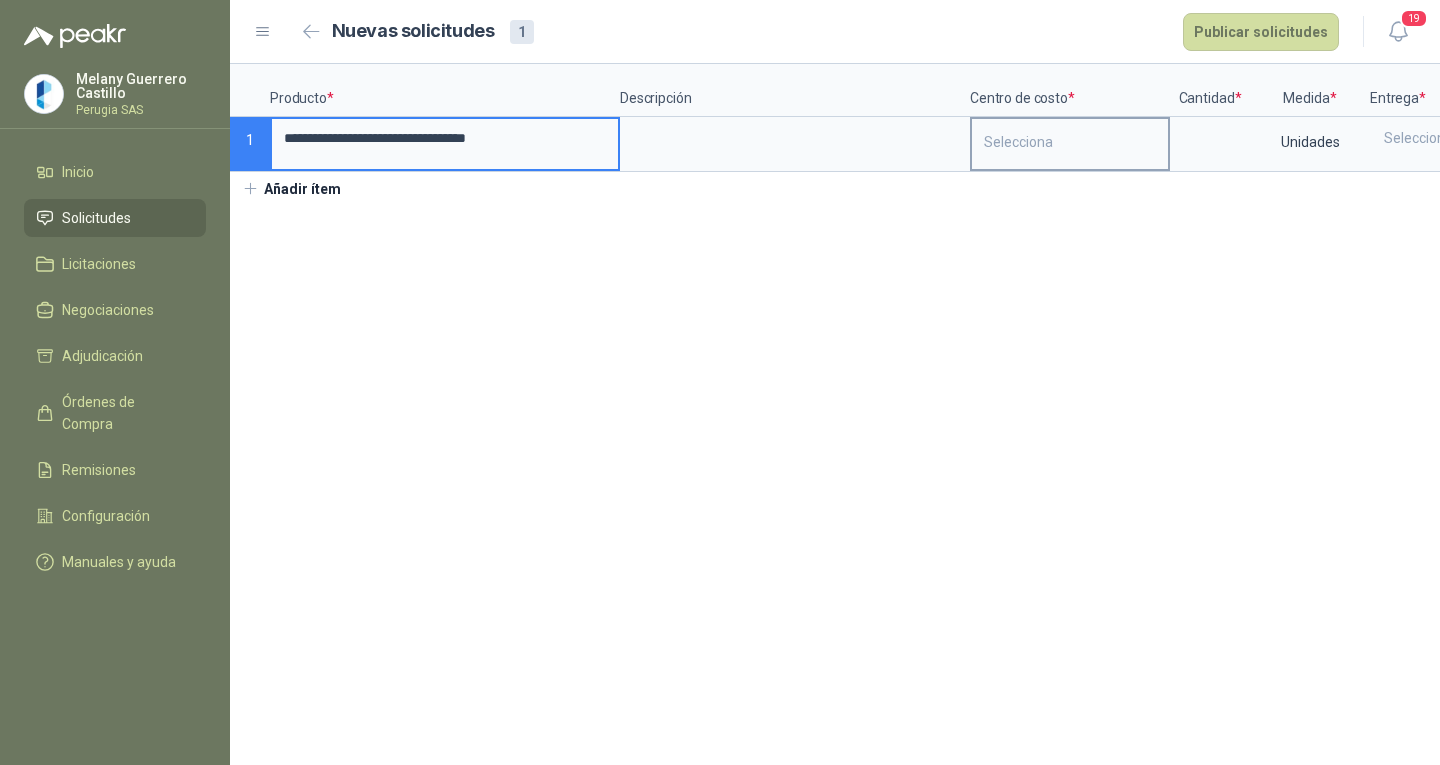 type on "**********" 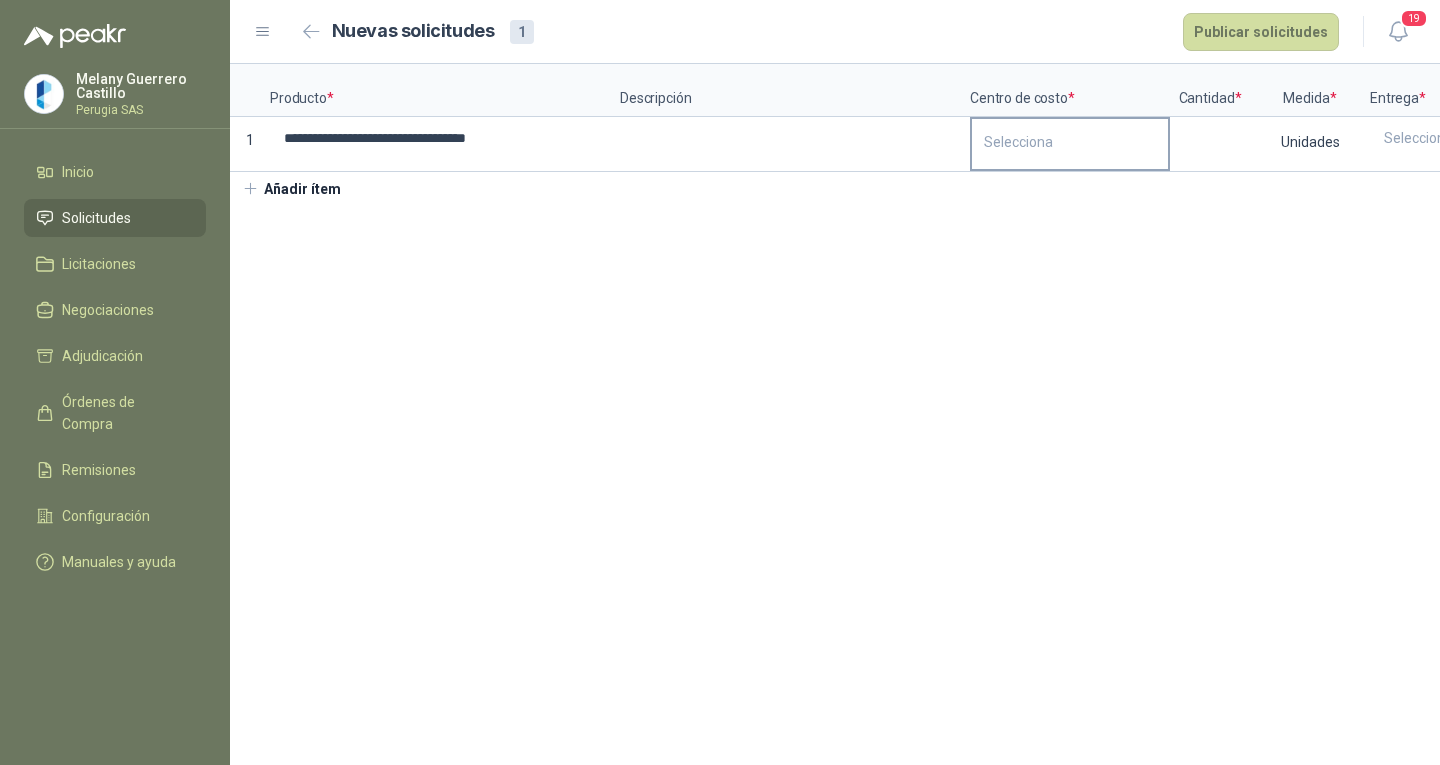 click on "Selecciona" at bounding box center [1070, 142] 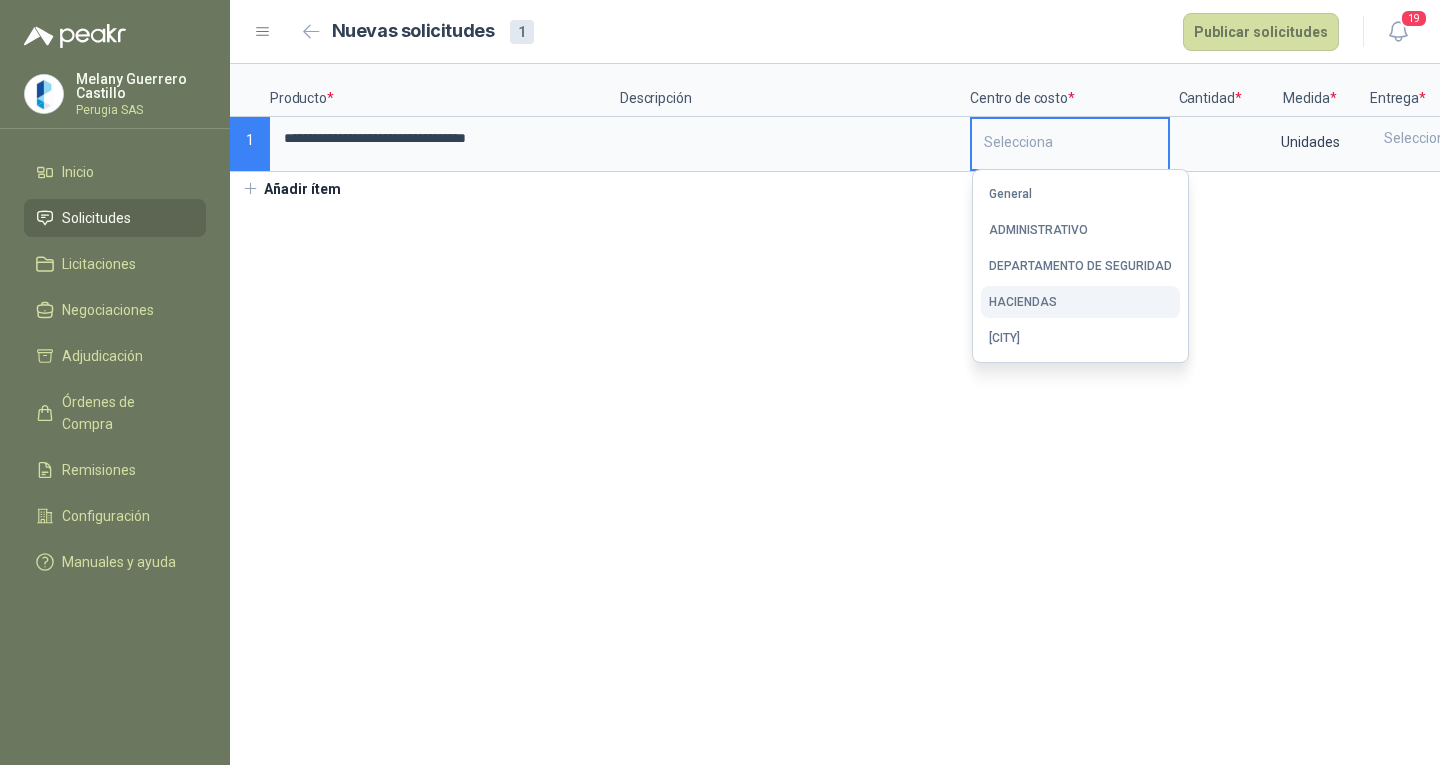 drag, startPoint x: 1028, startPoint y: 306, endPoint x: 1165, endPoint y: 195, distance: 176.32356 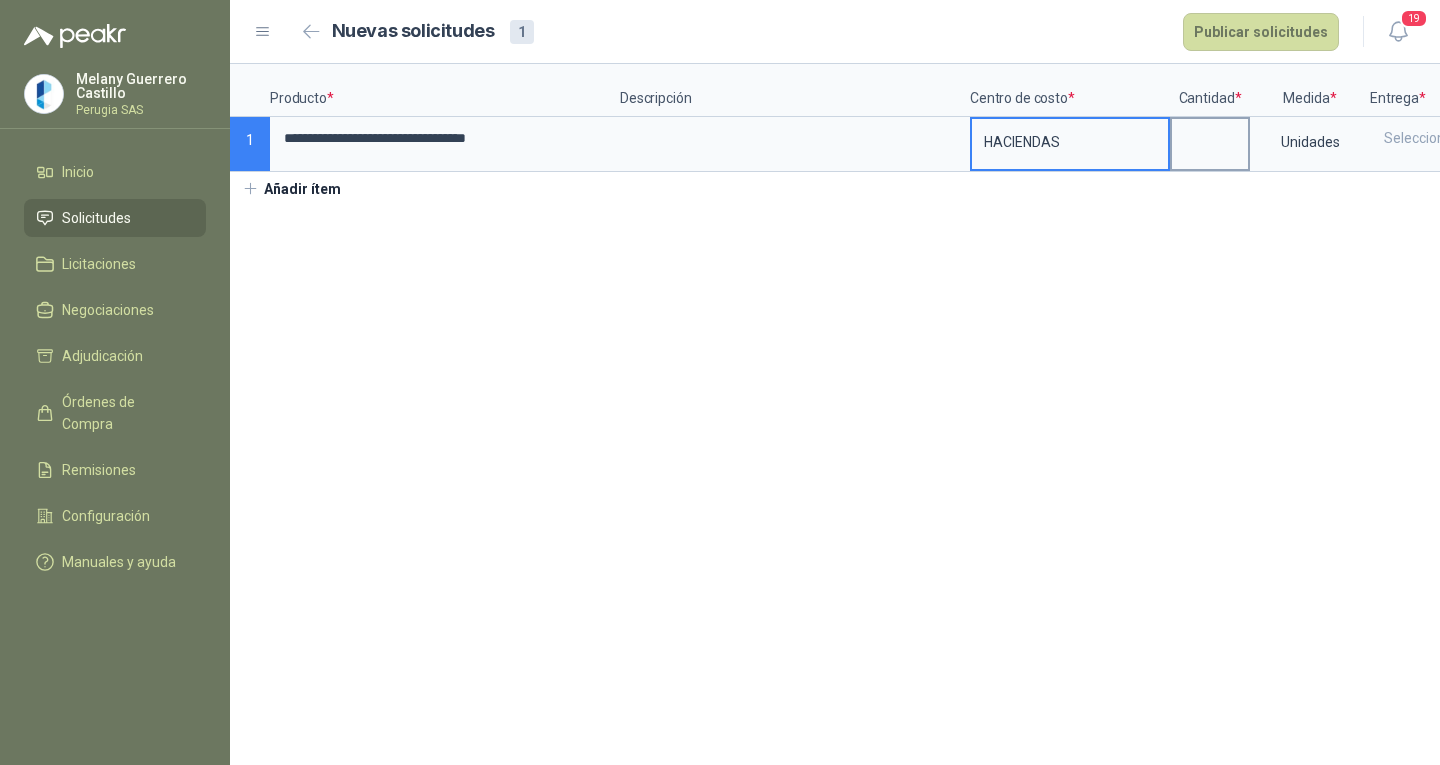 click at bounding box center (1210, 144) 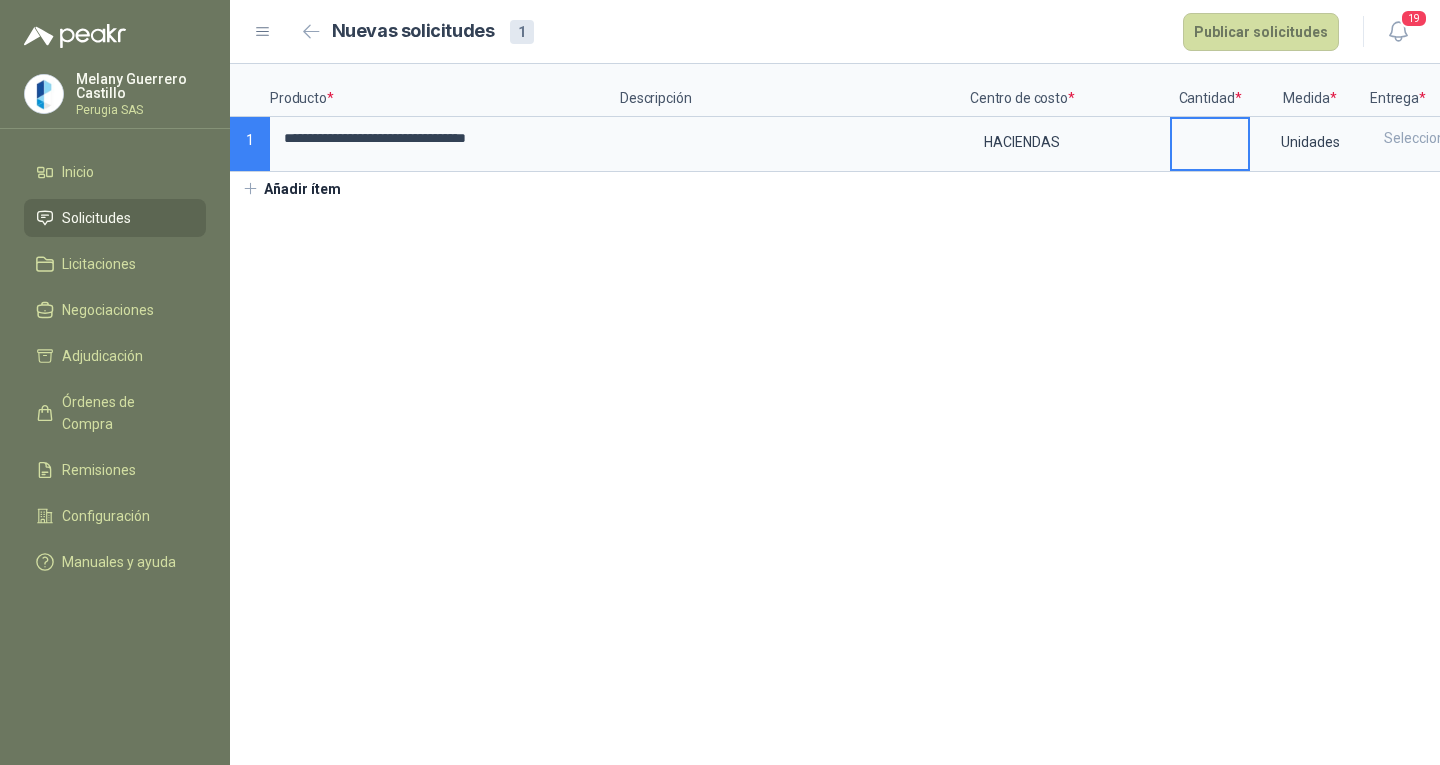 click at bounding box center [1210, 138] 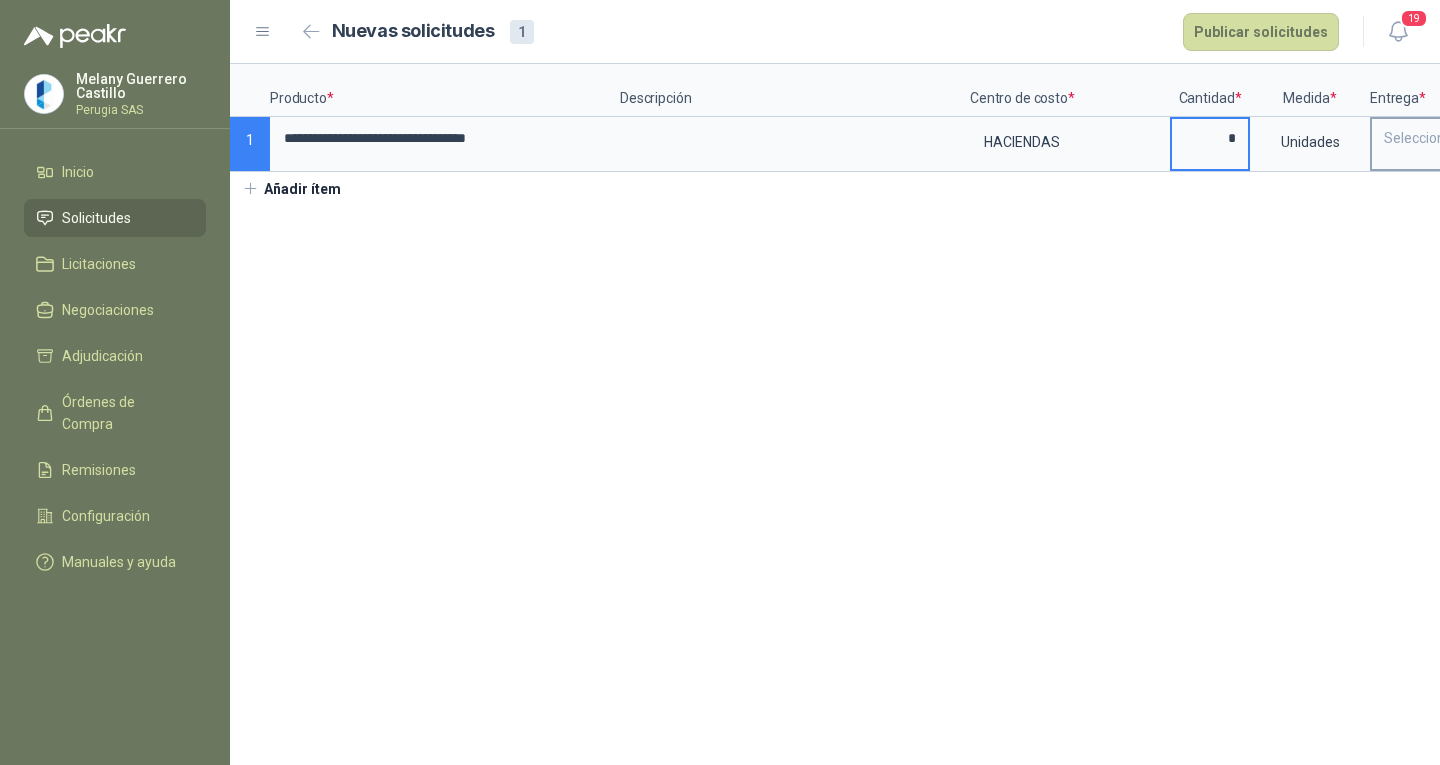 type on "*" 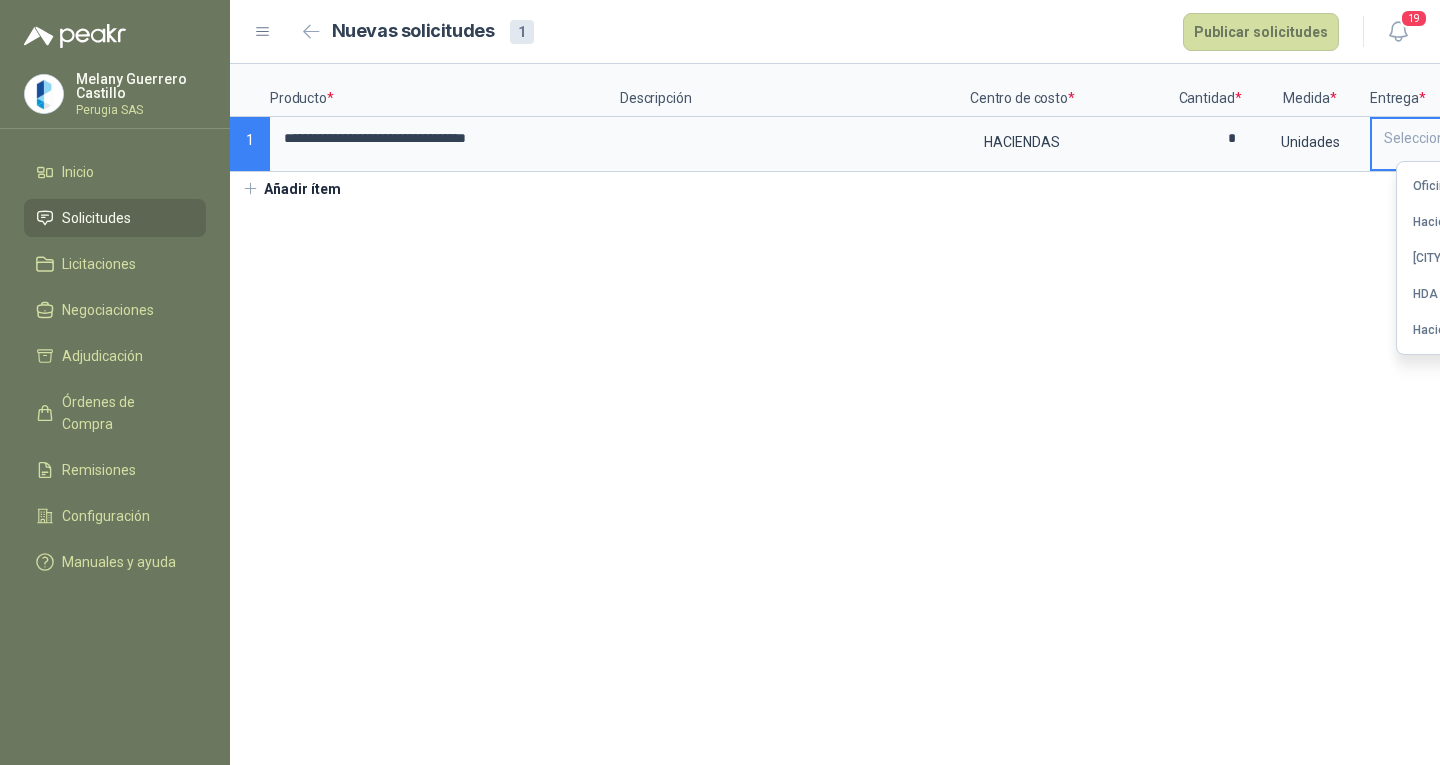 click on "Oficina" at bounding box center (1456, 186) 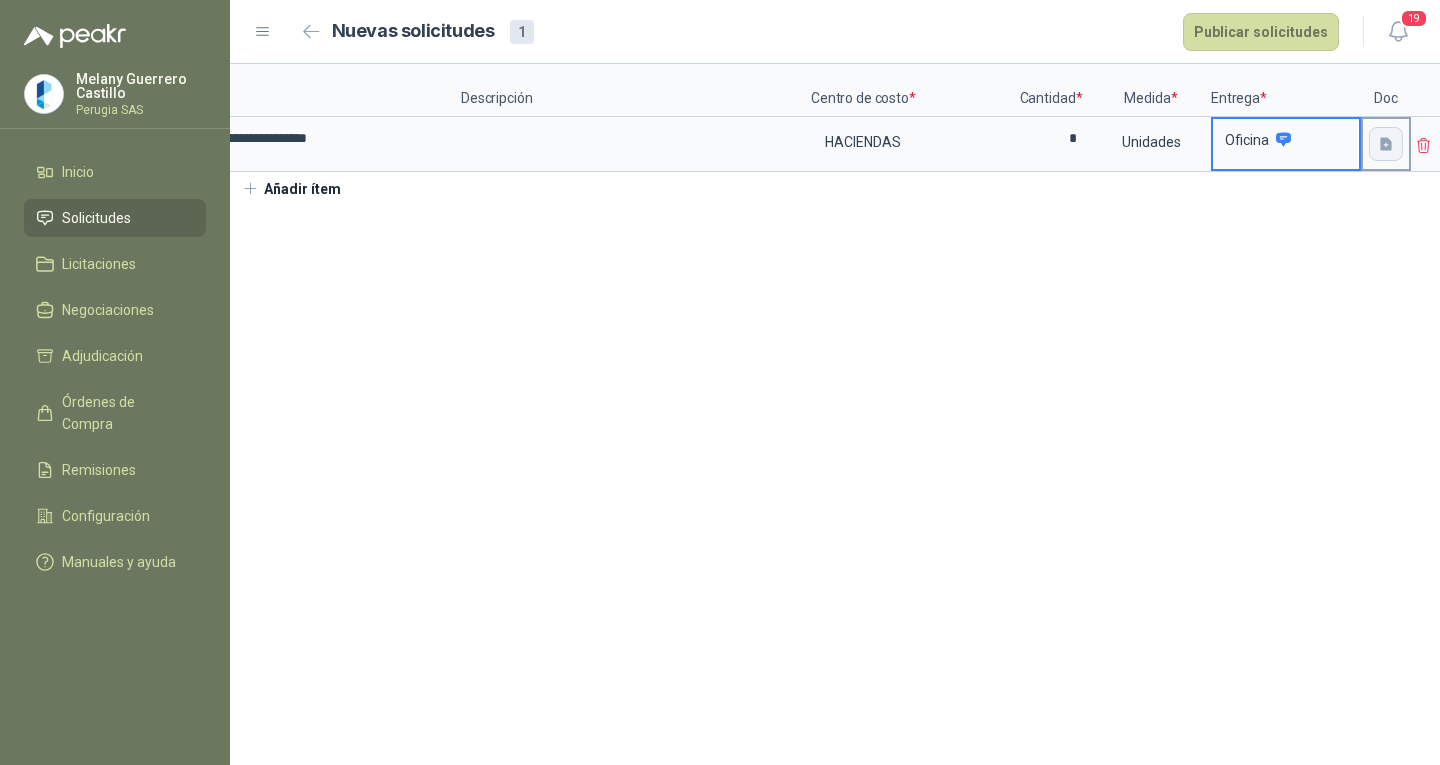 scroll, scrollTop: 0, scrollLeft: 160, axis: horizontal 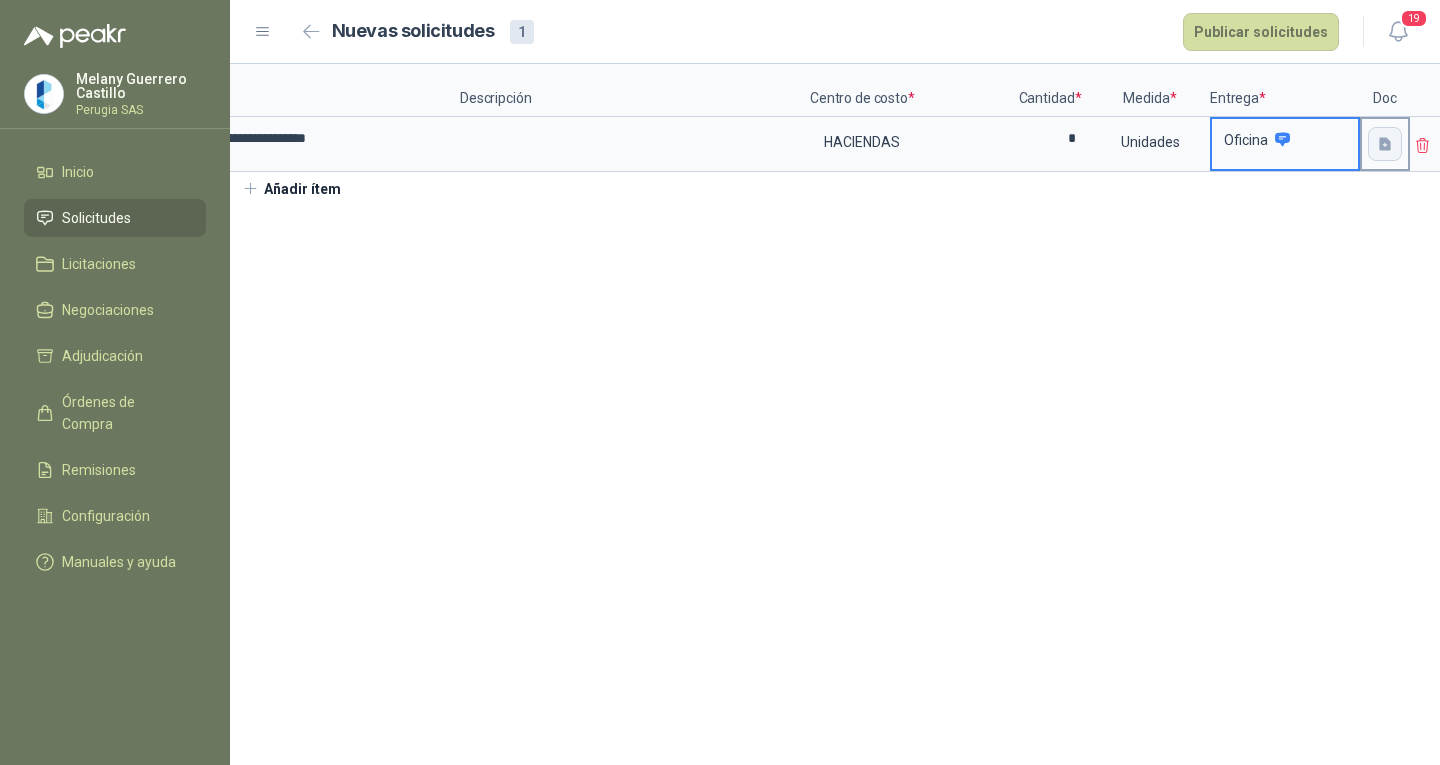 click at bounding box center (1385, 144) 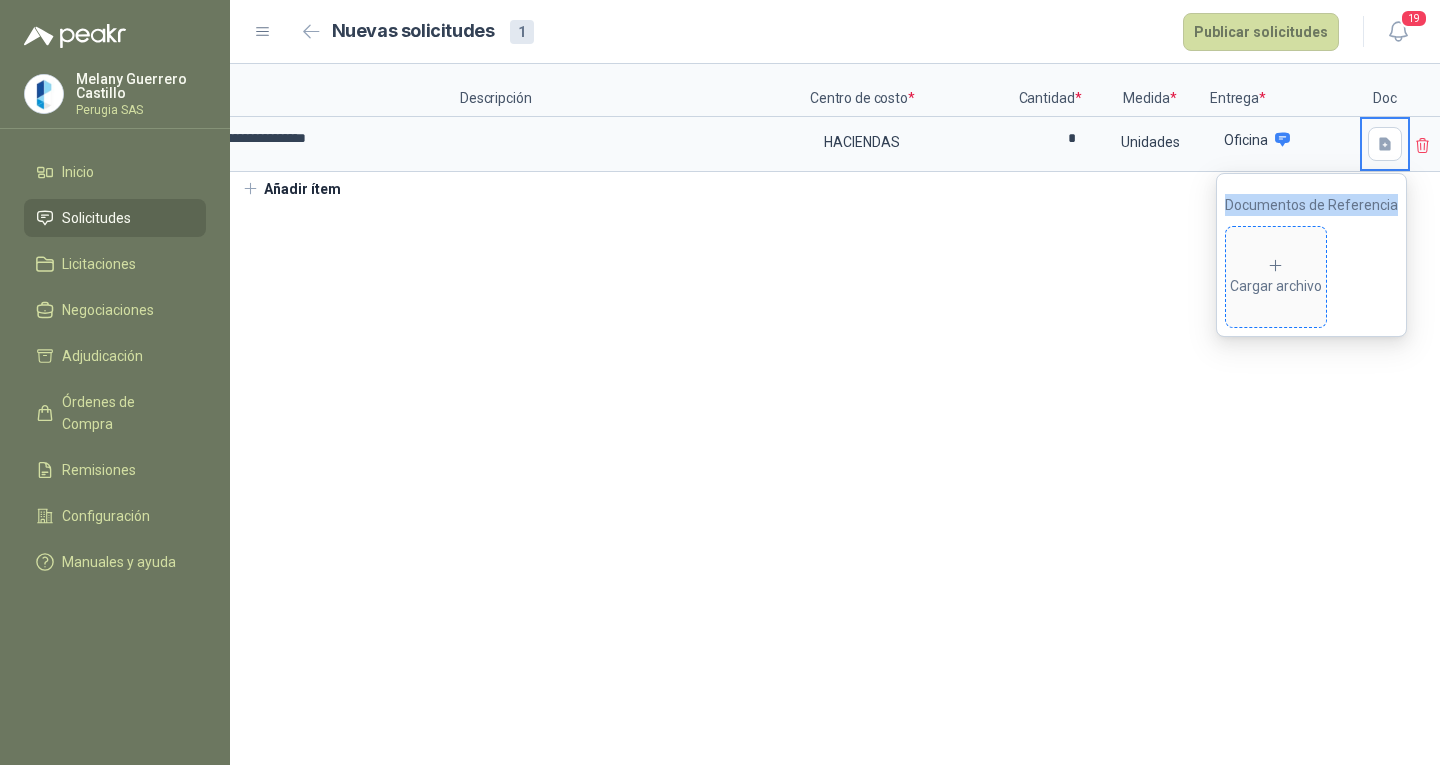 click 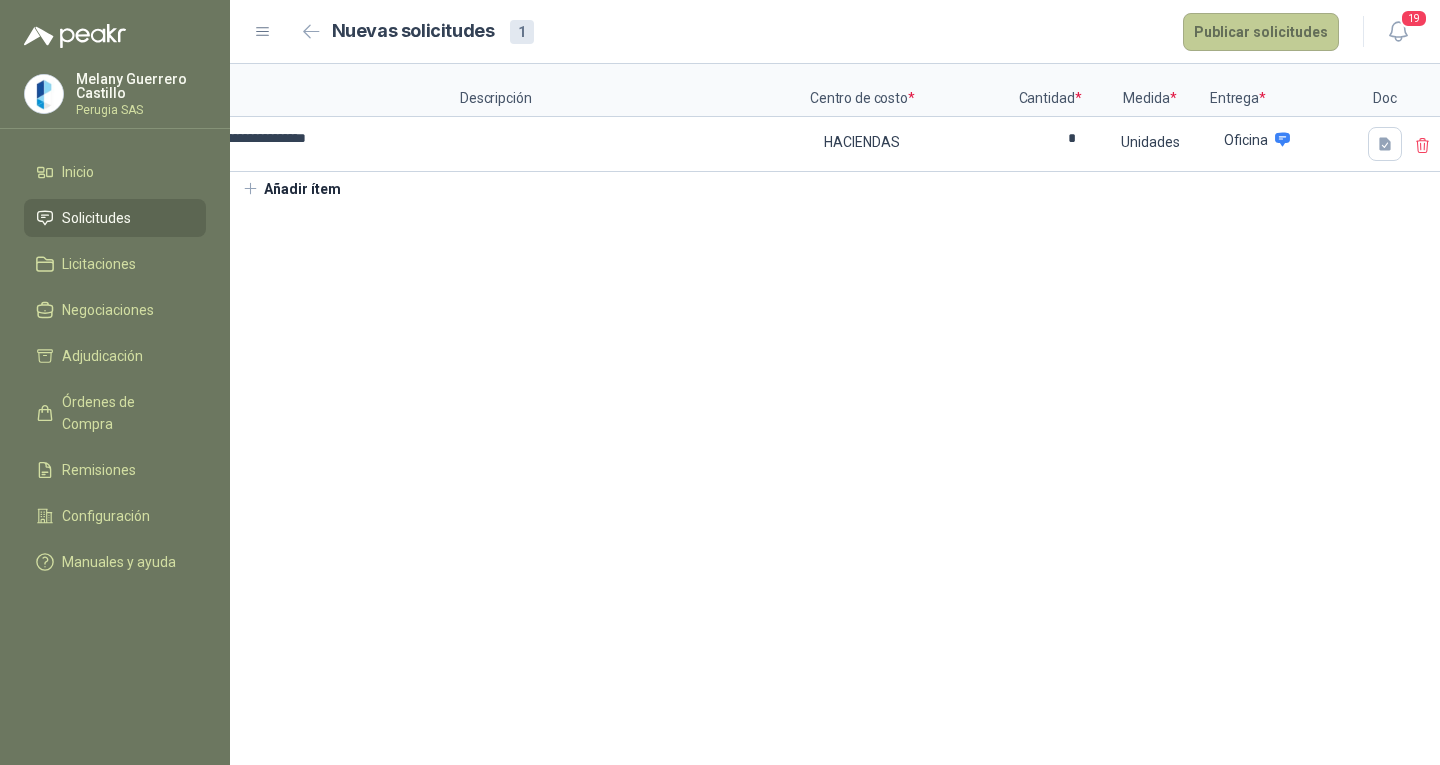 click on "Publicar solicitudes" at bounding box center (1261, 32) 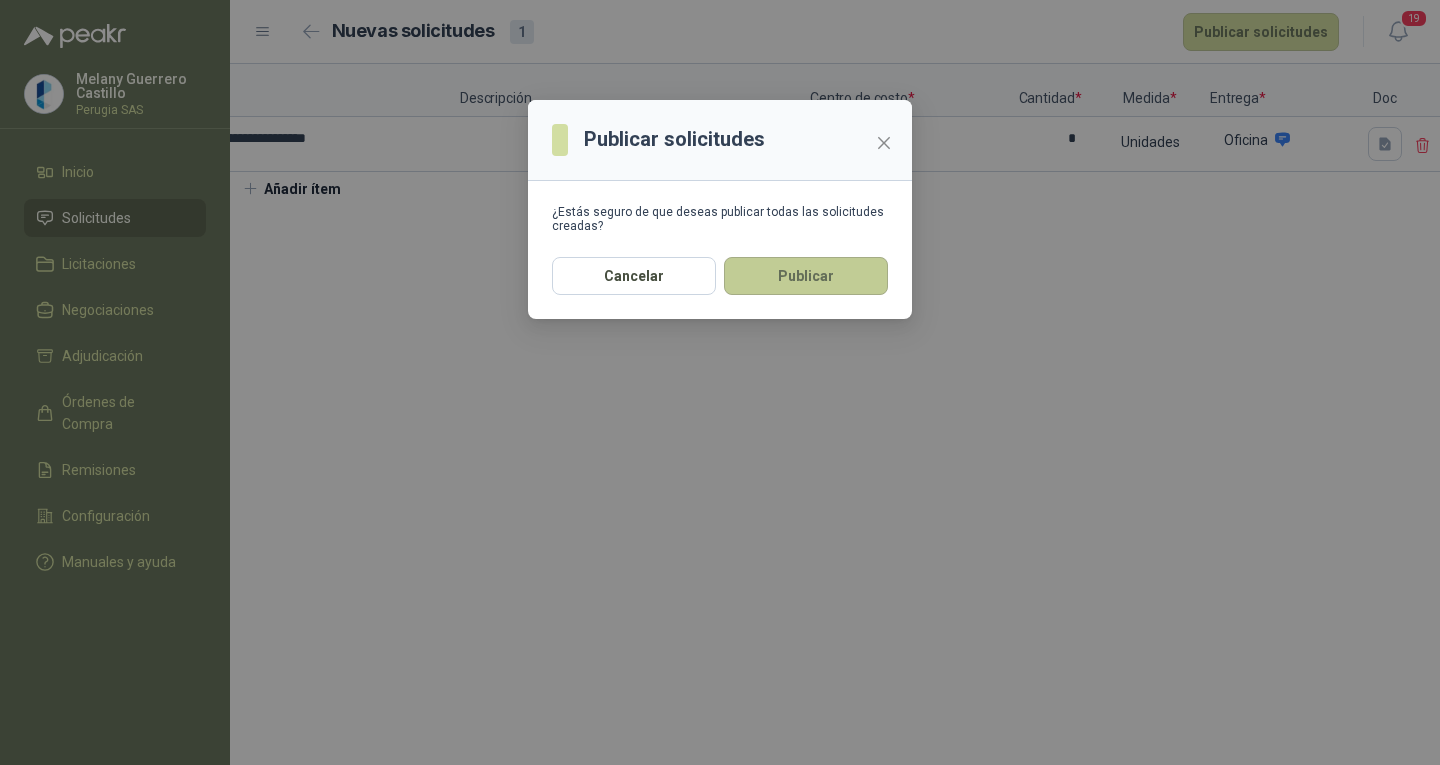click on "Publicar" at bounding box center [806, 276] 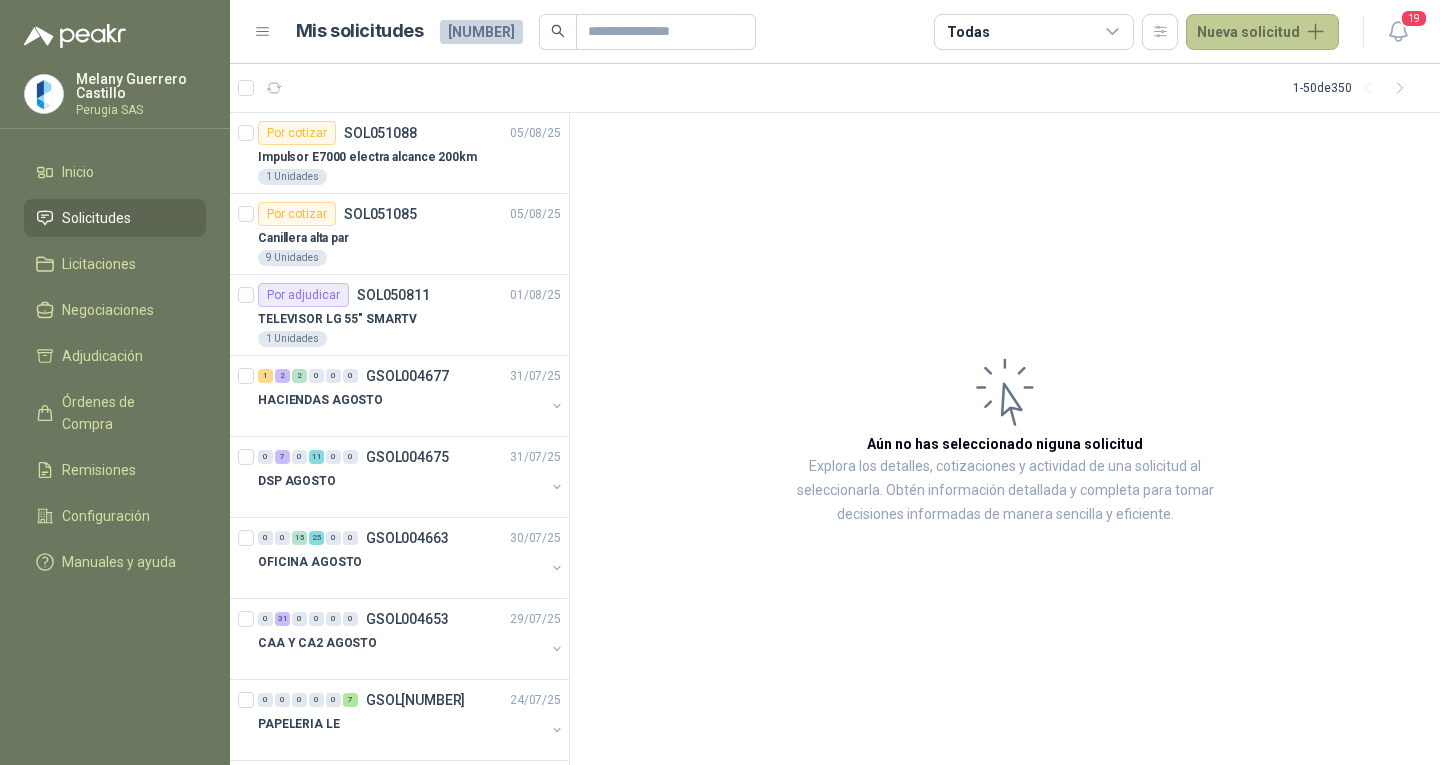 click on "Nueva solicitud" at bounding box center (1262, 32) 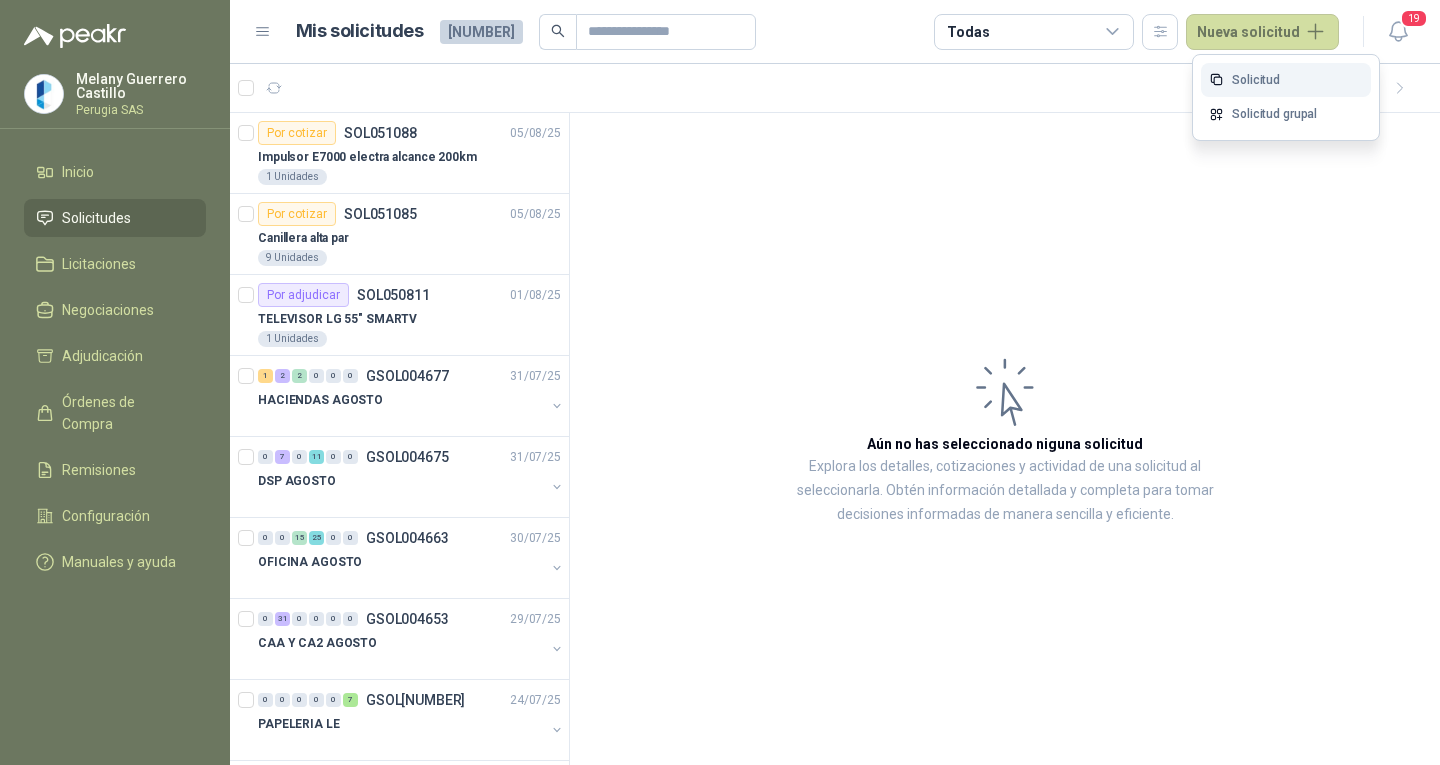 click on "Solicitud" at bounding box center (1286, 80) 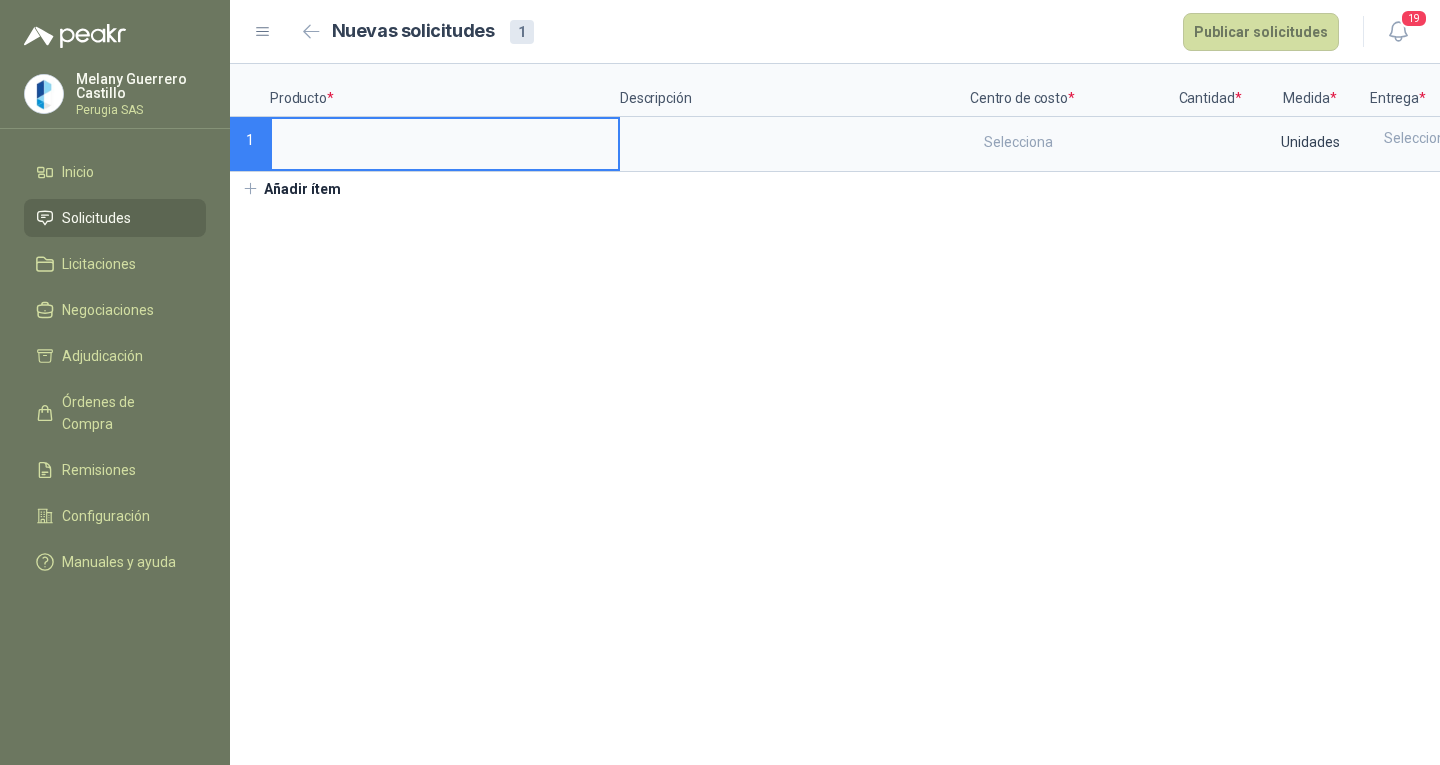 type 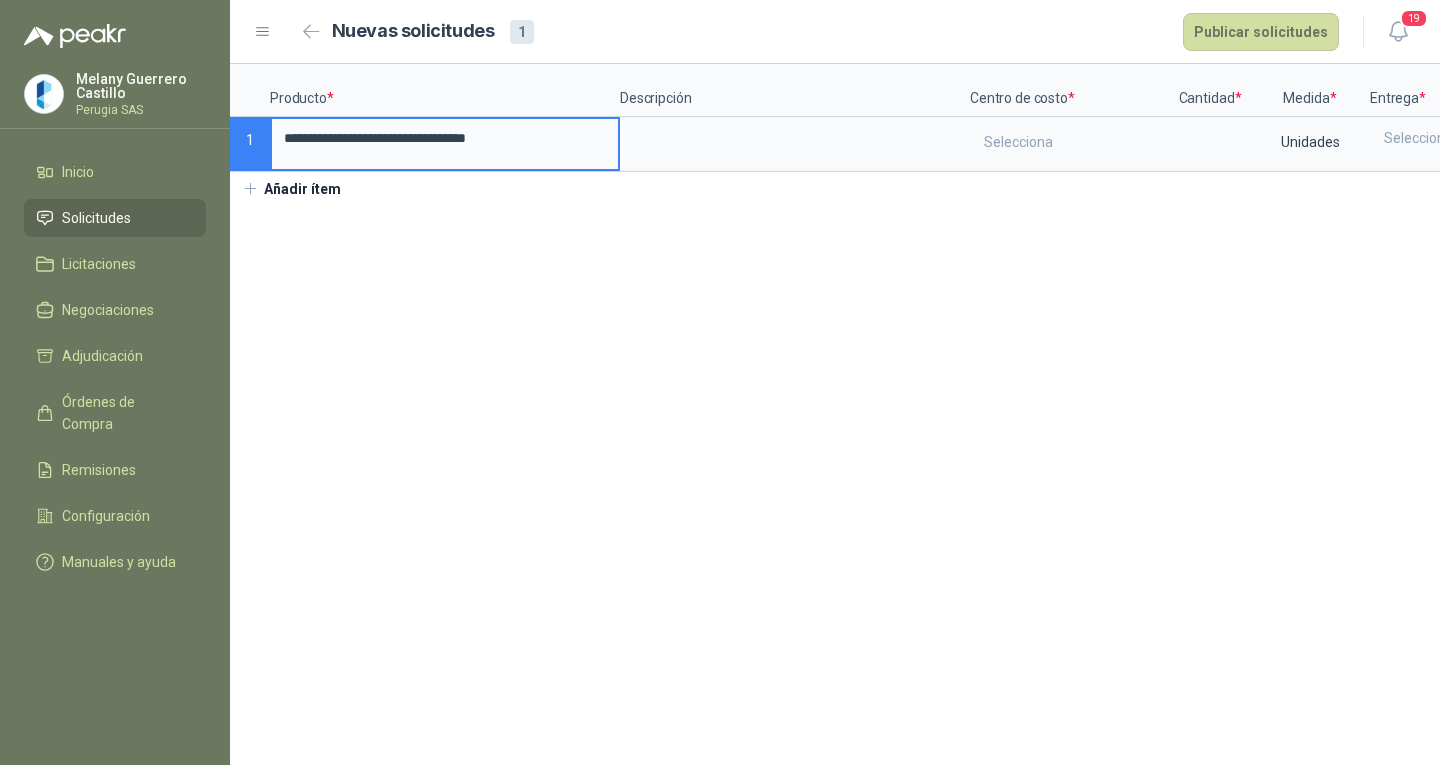 click on "**********" at bounding box center (445, 138) 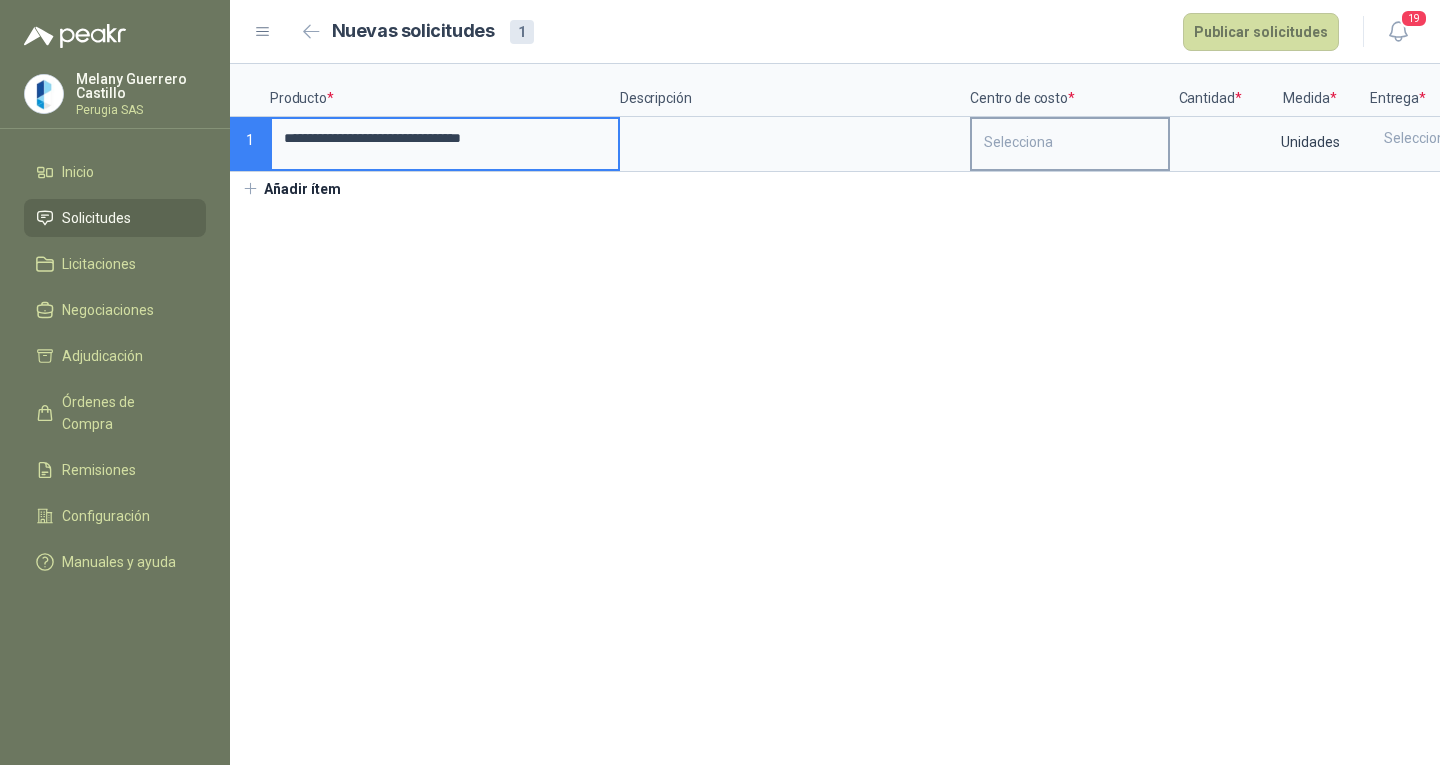 type on "**********" 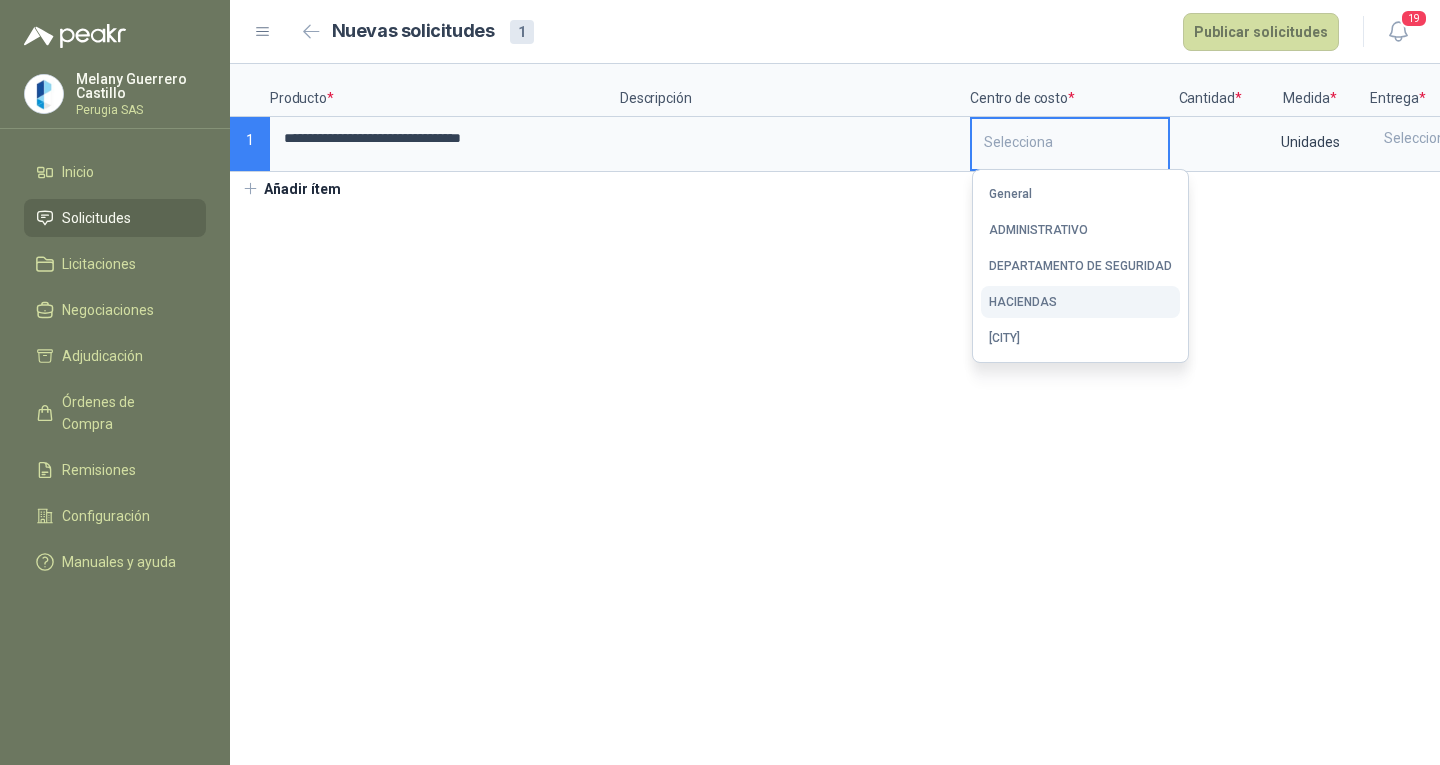 click on "HACIENDAS" at bounding box center [1080, 302] 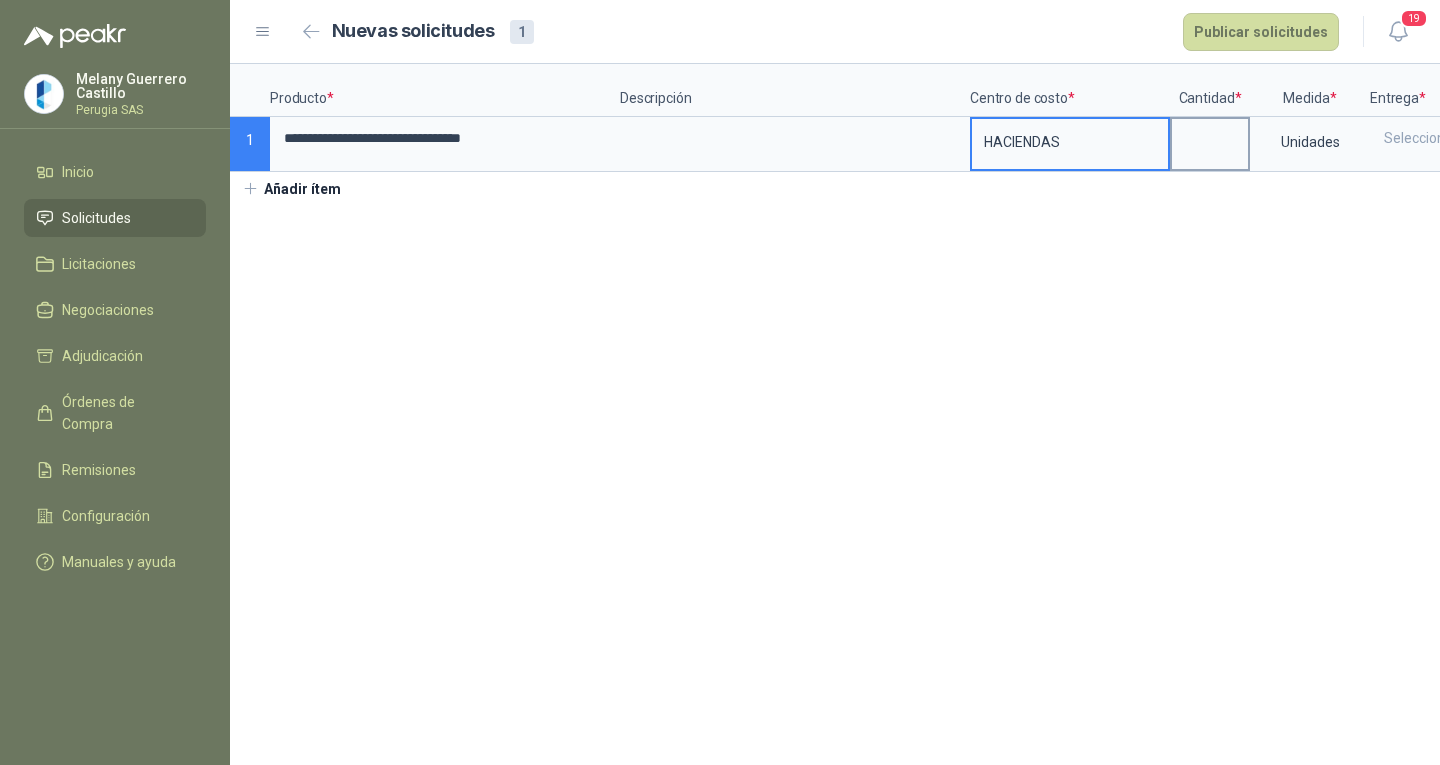 click at bounding box center (1210, 144) 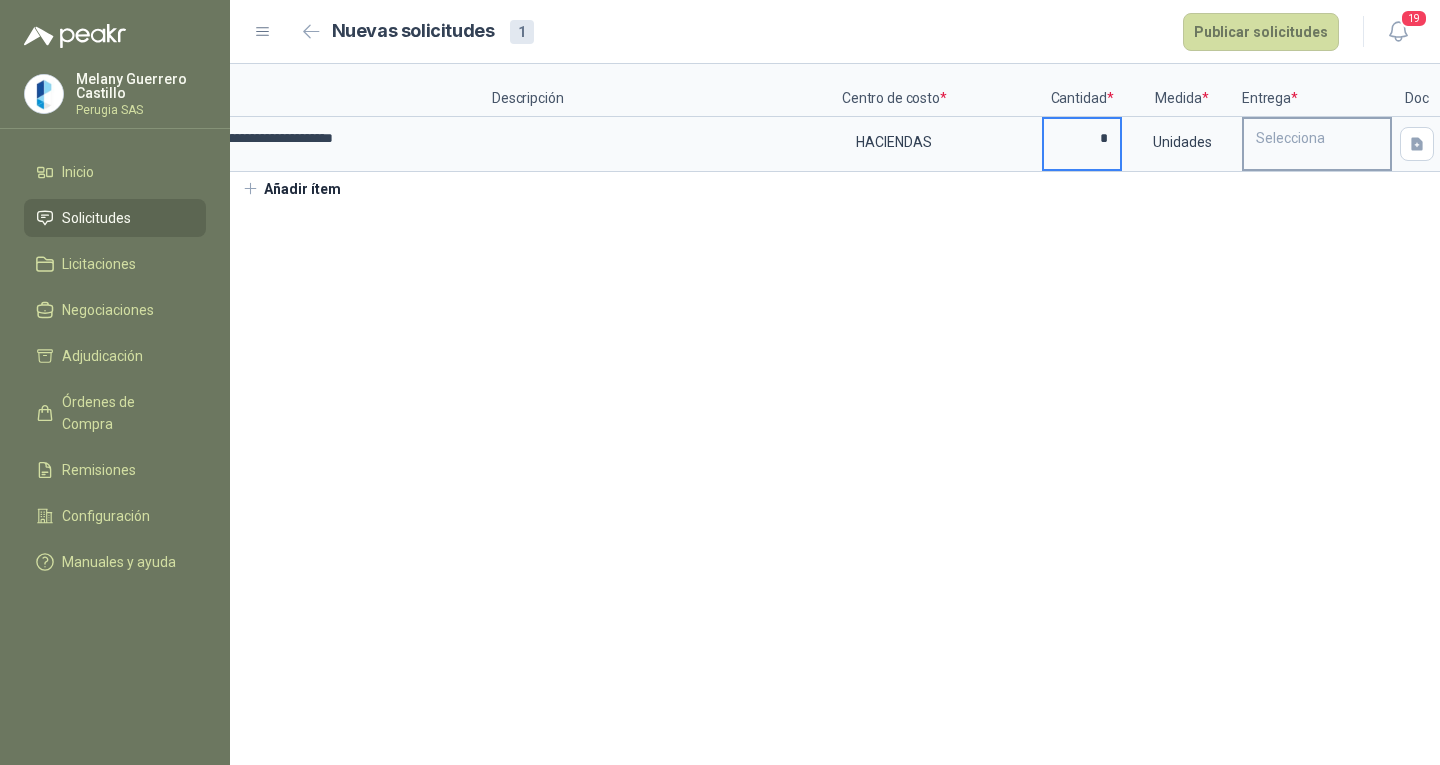 scroll, scrollTop: 0, scrollLeft: 158, axis: horizontal 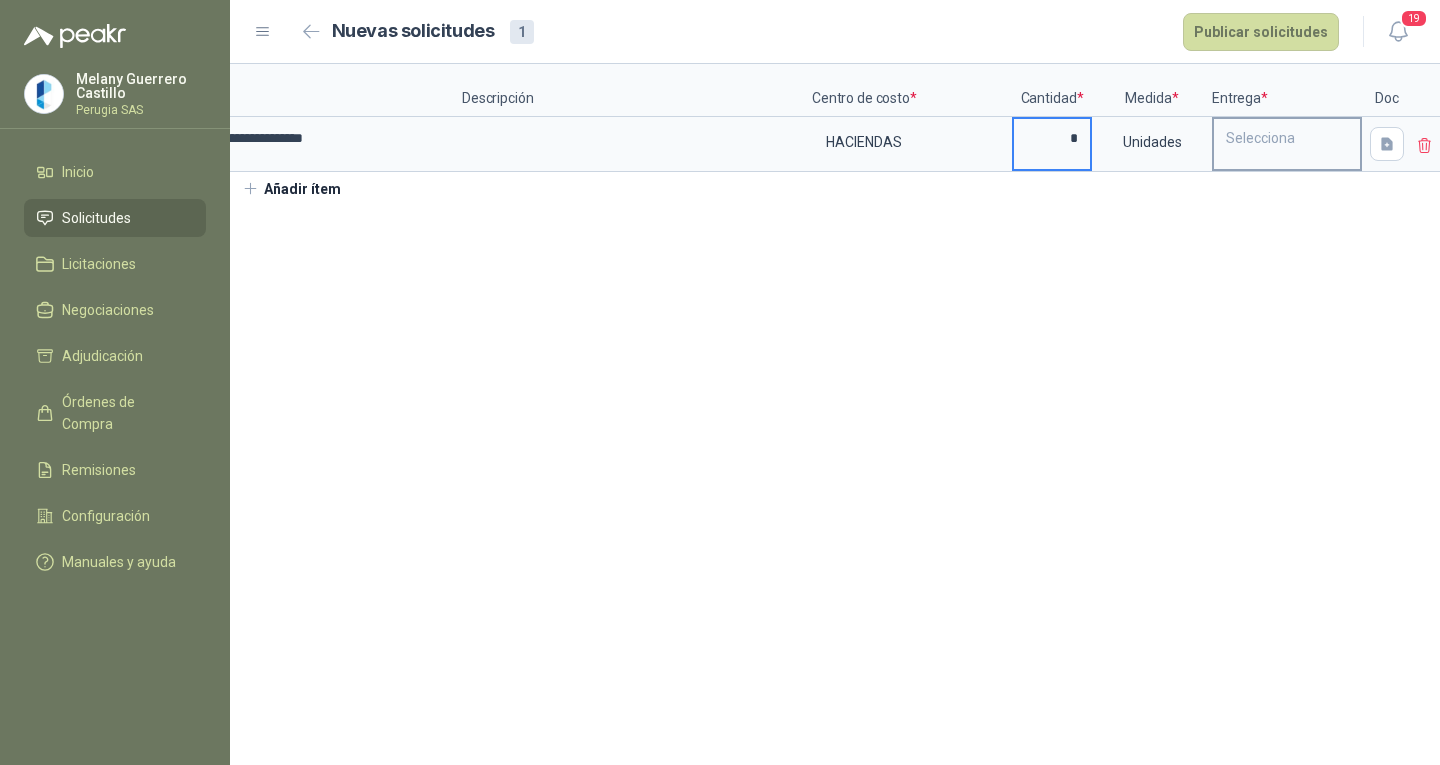 type on "*" 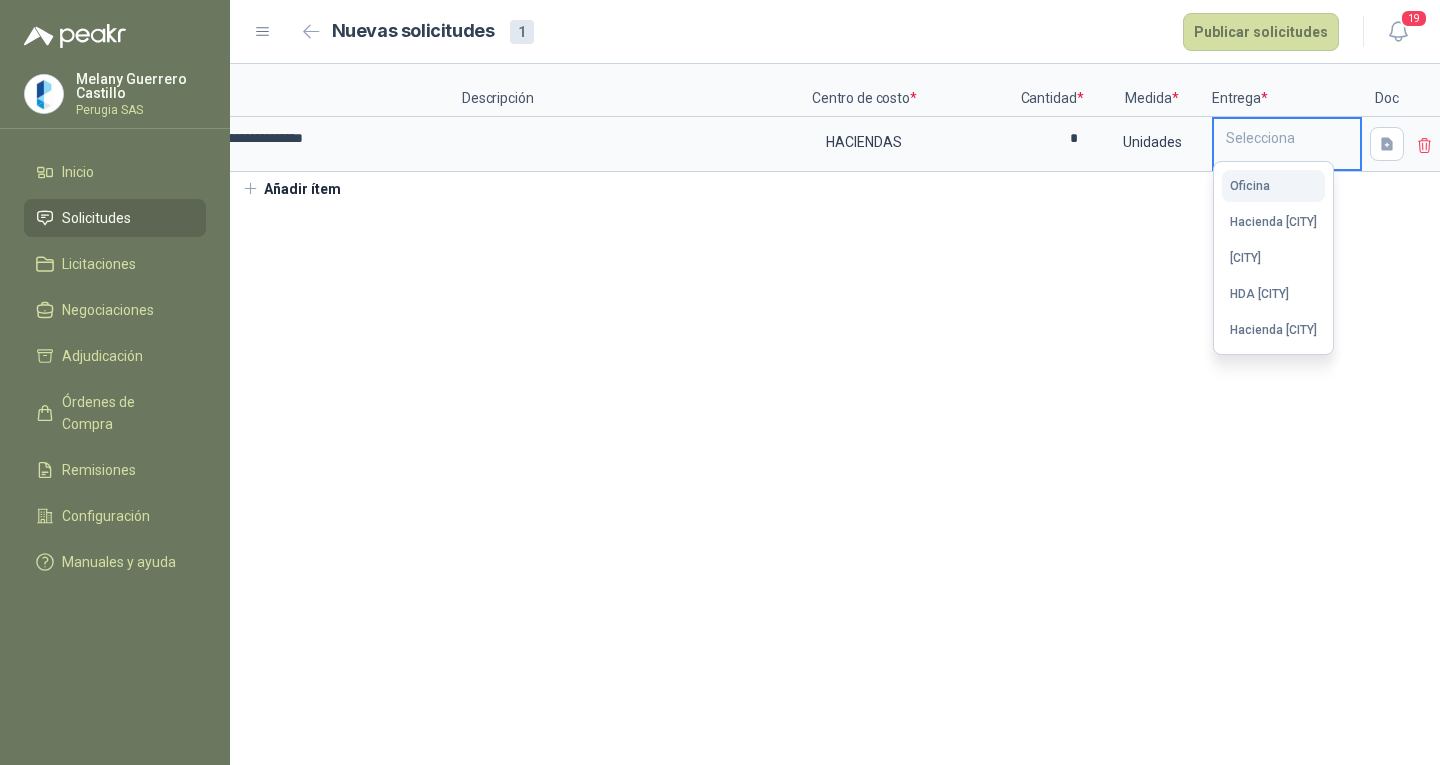 click on "Oficina" at bounding box center (1273, 186) 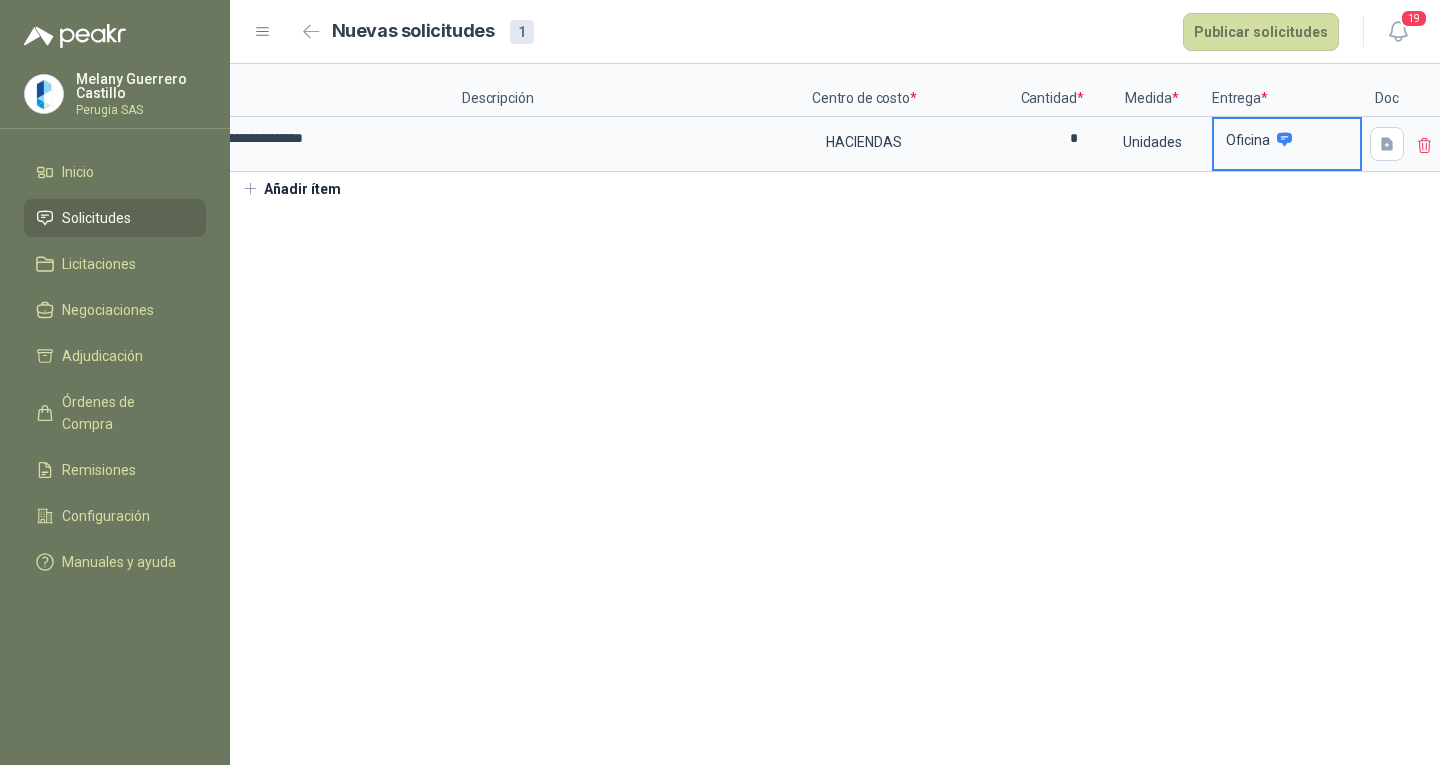 drag, startPoint x: 1376, startPoint y: 136, endPoint x: 1356, endPoint y: 139, distance: 20.22375 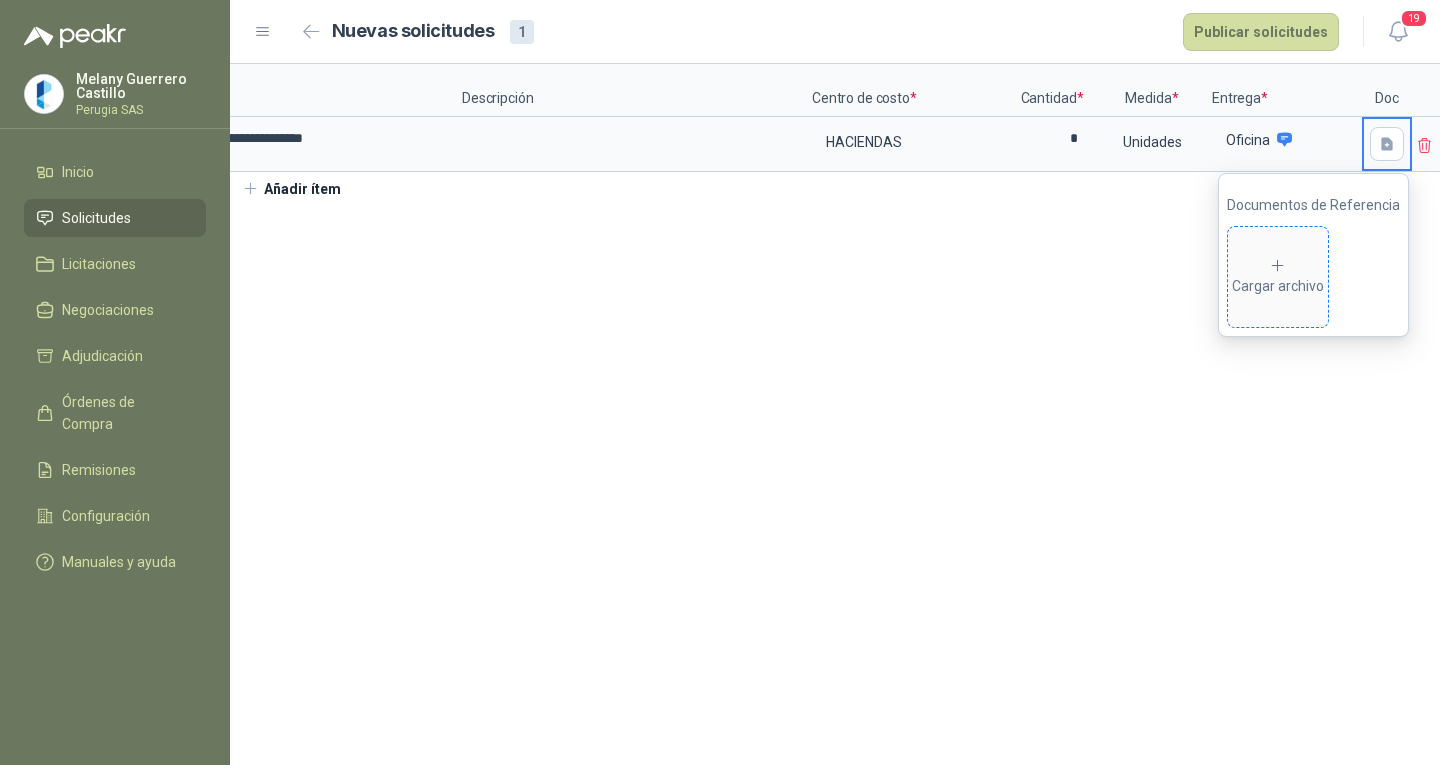 click on "Cargar archivo" at bounding box center [1278, 277] 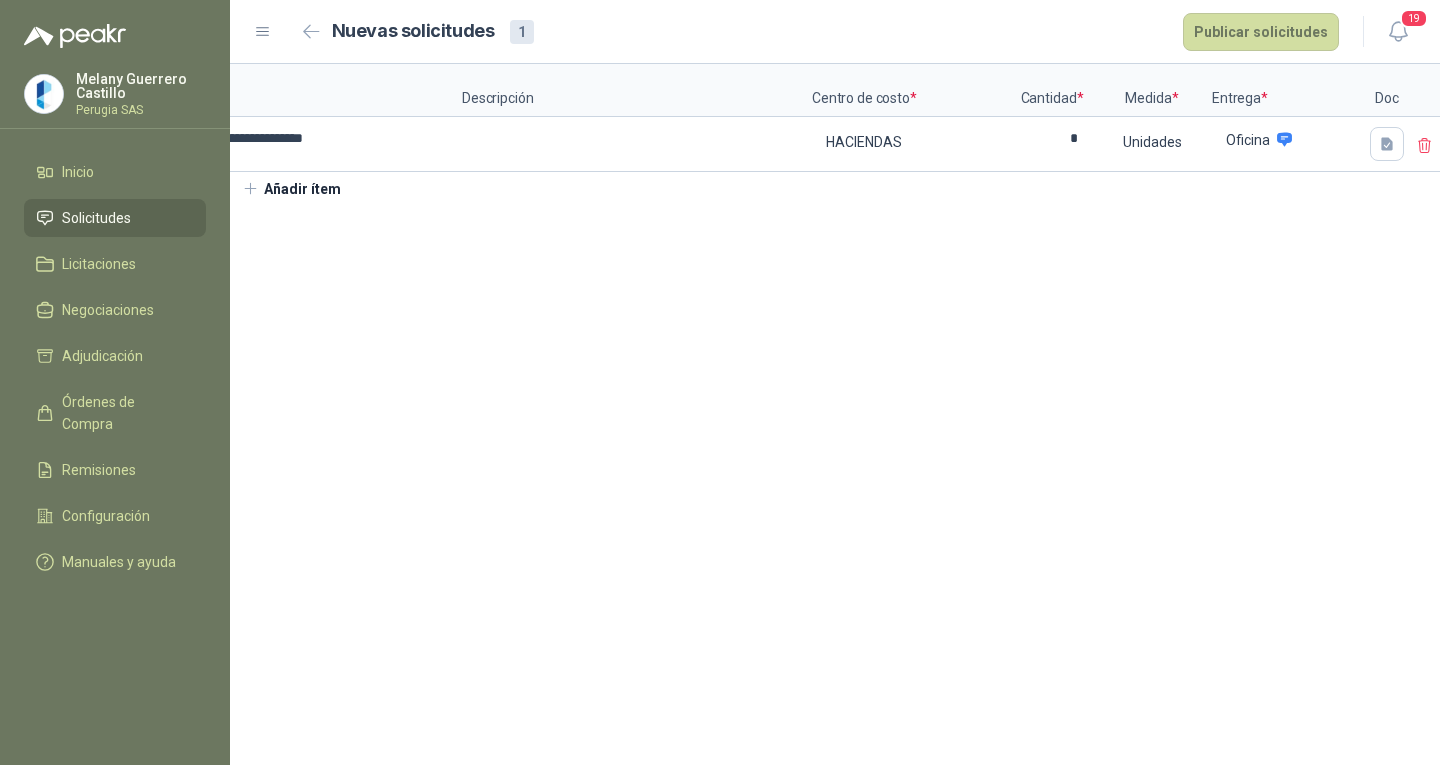 scroll, scrollTop: 0, scrollLeft: 0, axis: both 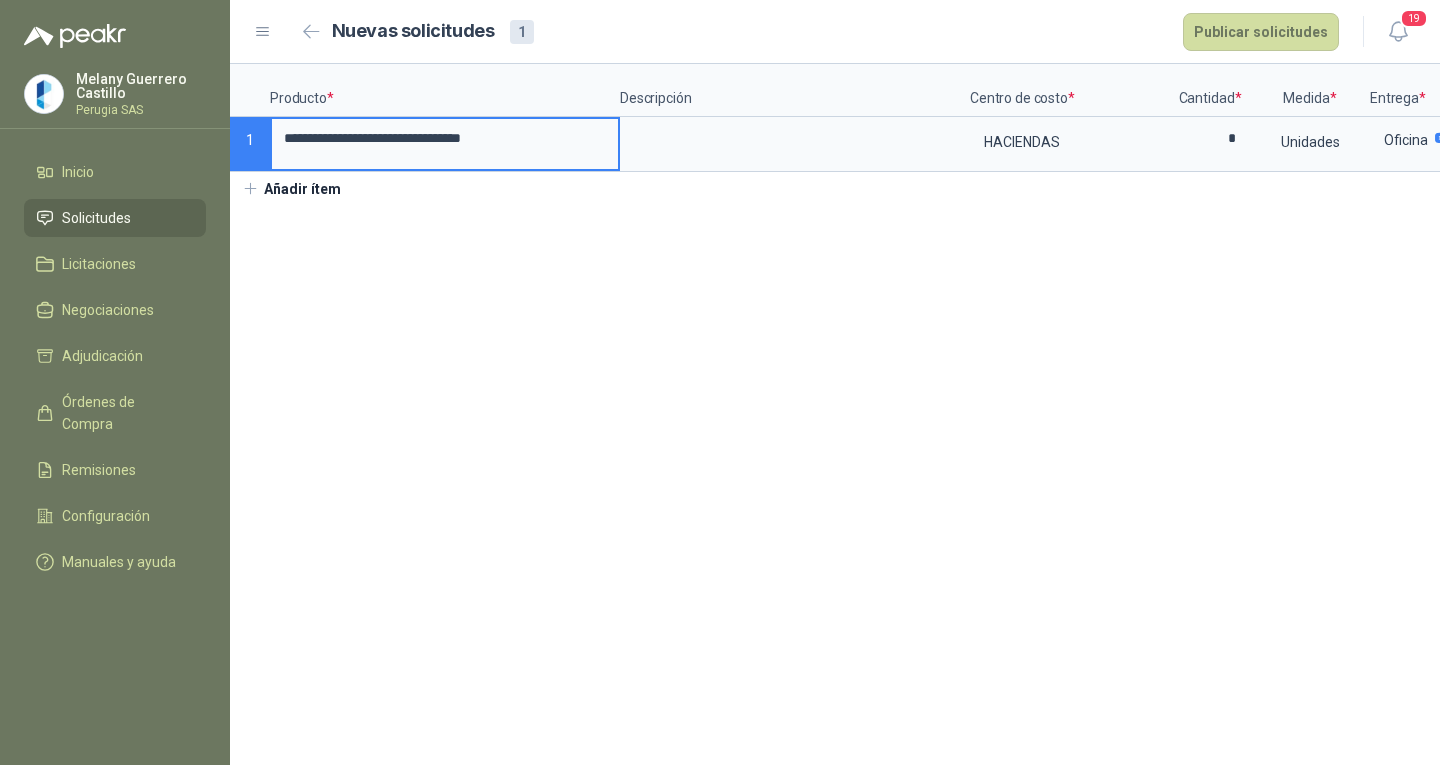 click on "**********" at bounding box center [445, 138] 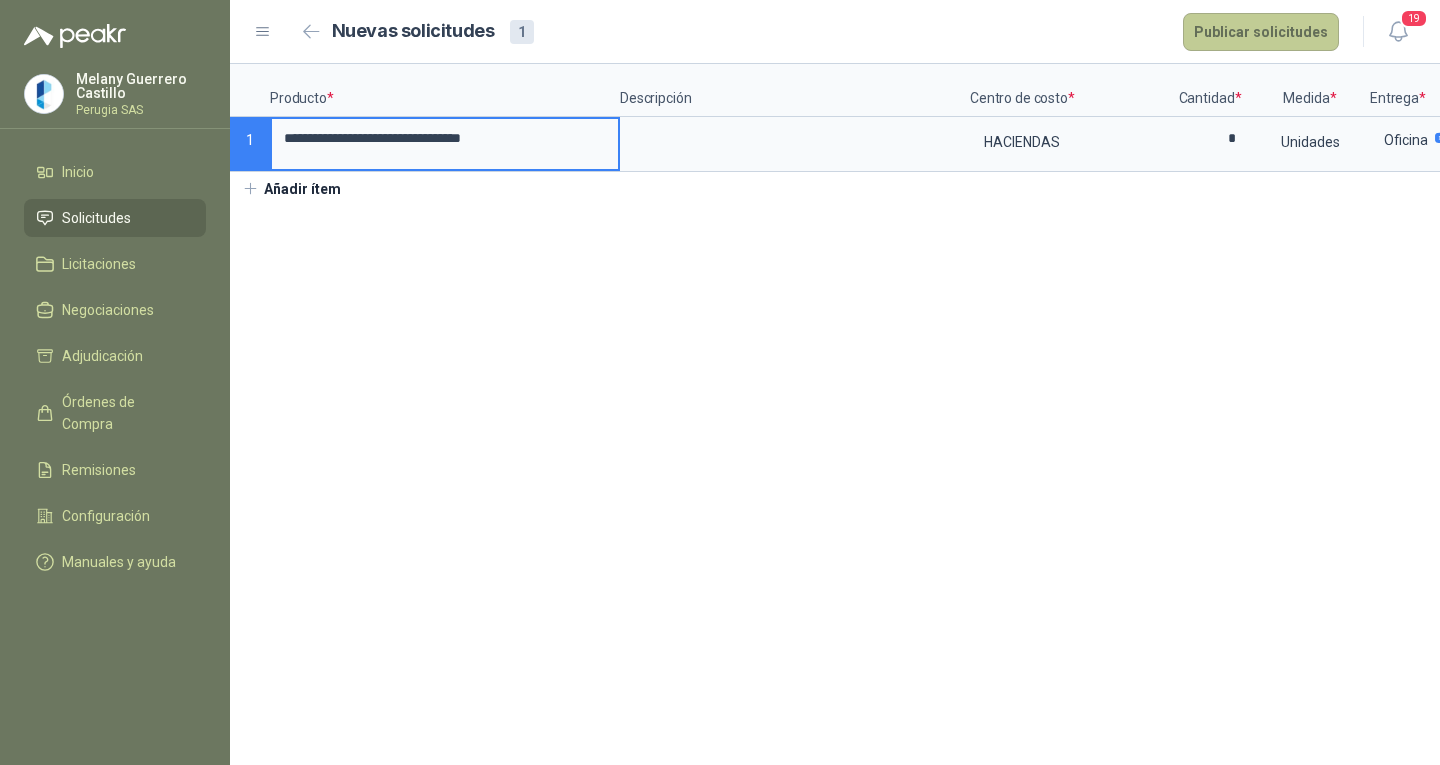 type on "**********" 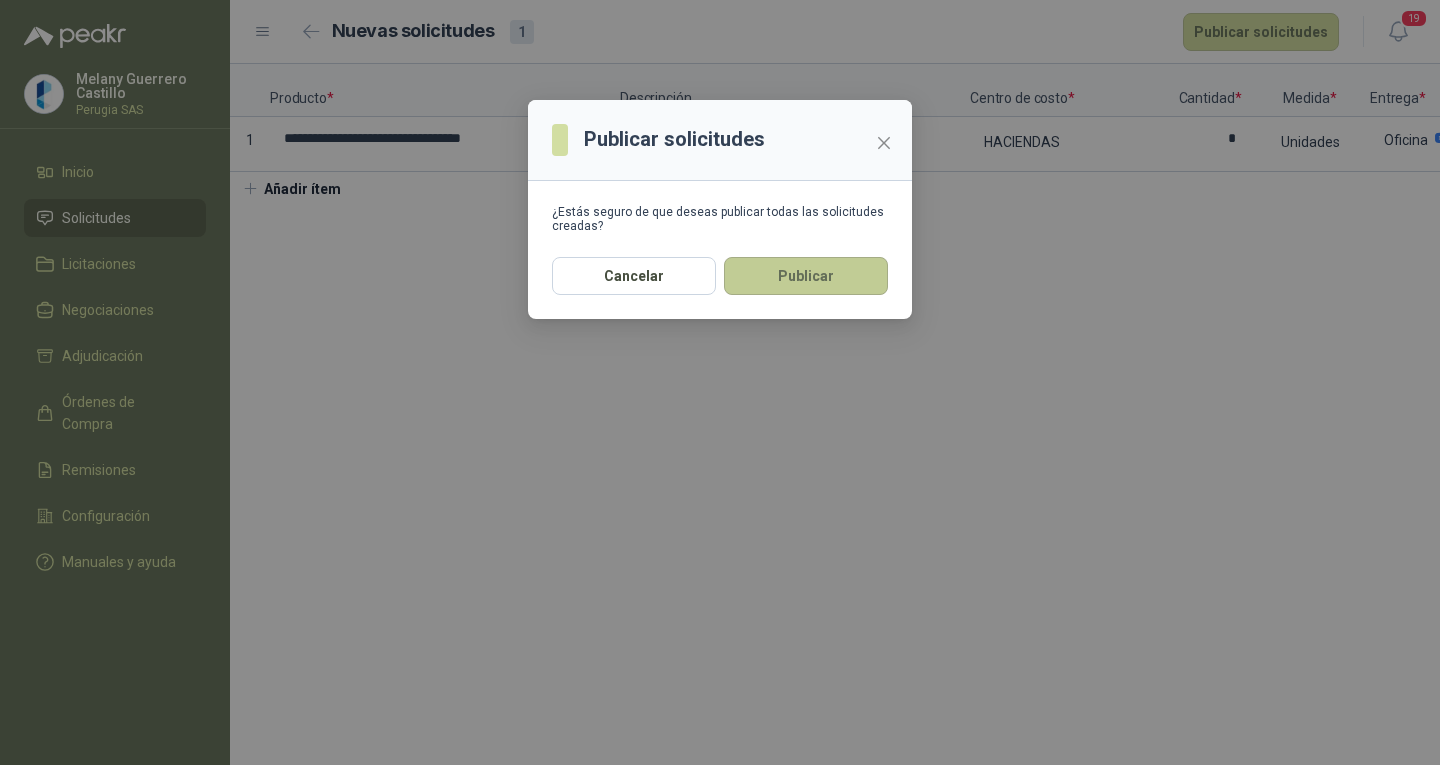 click on "Publicar" at bounding box center [806, 276] 